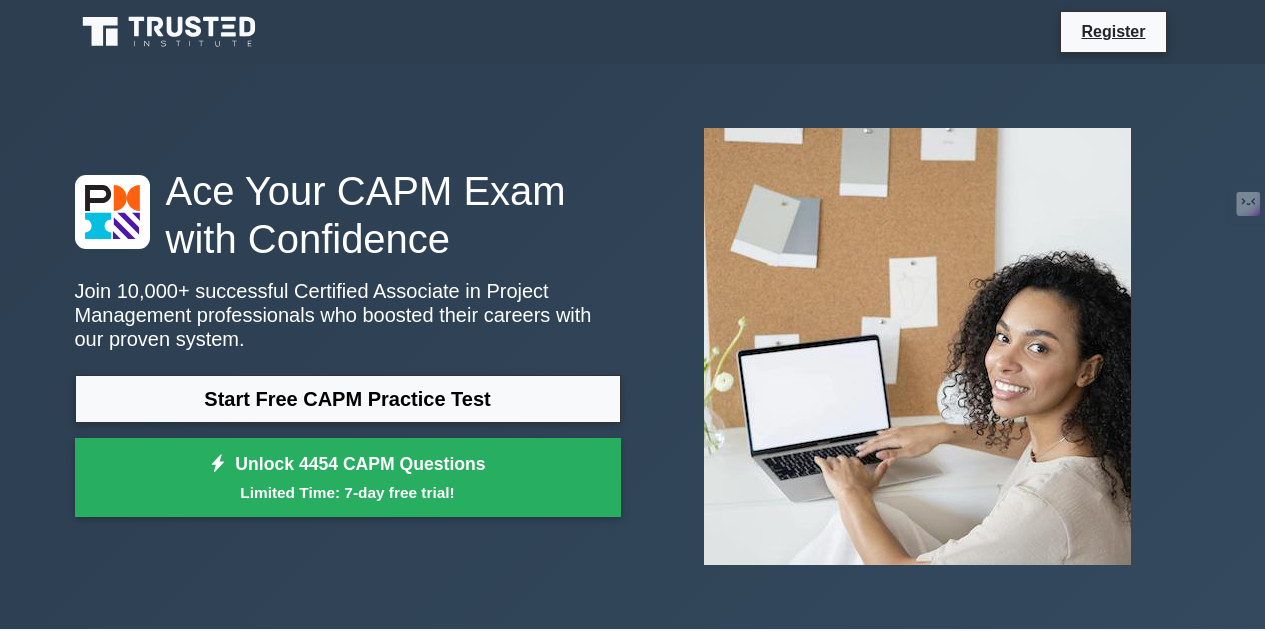 scroll, scrollTop: 0, scrollLeft: 0, axis: both 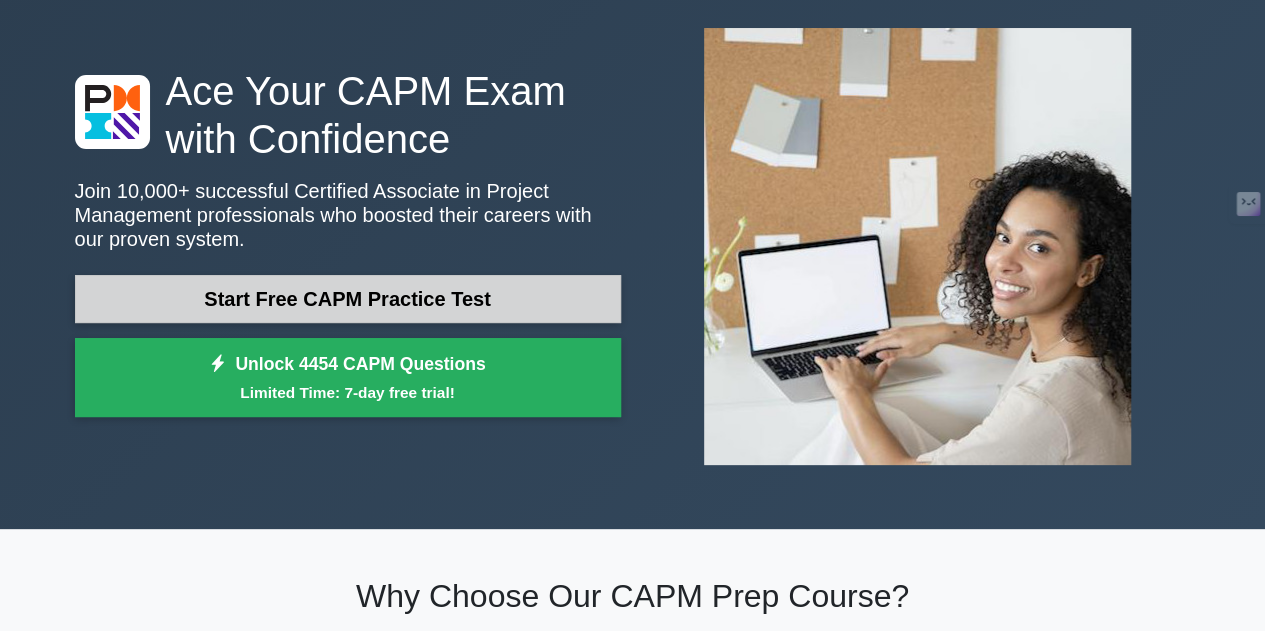 click on "Start Free CAPM Practice Test" at bounding box center (348, 299) 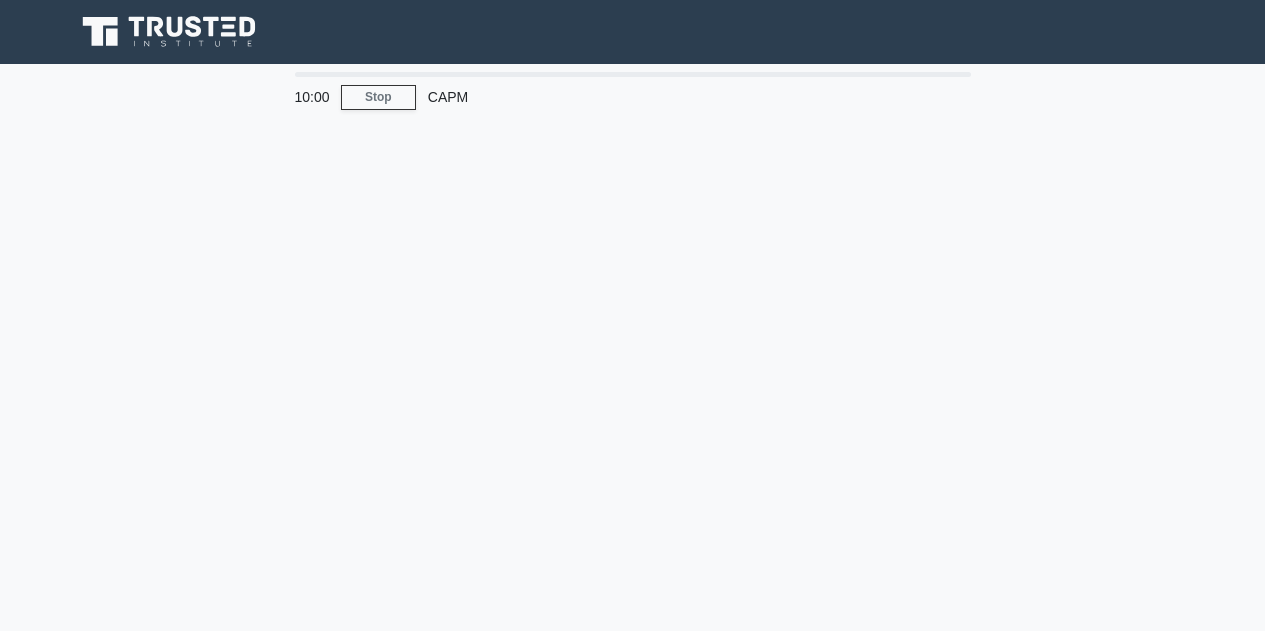 scroll, scrollTop: 0, scrollLeft: 0, axis: both 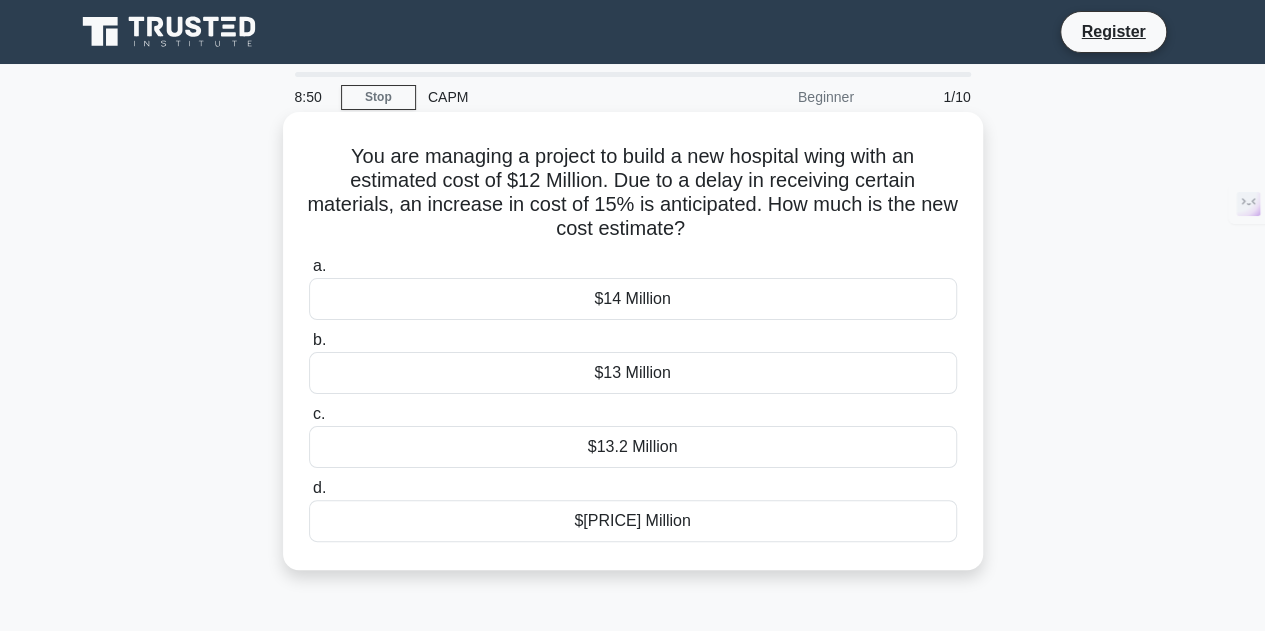 click on "d." at bounding box center (319, 487) 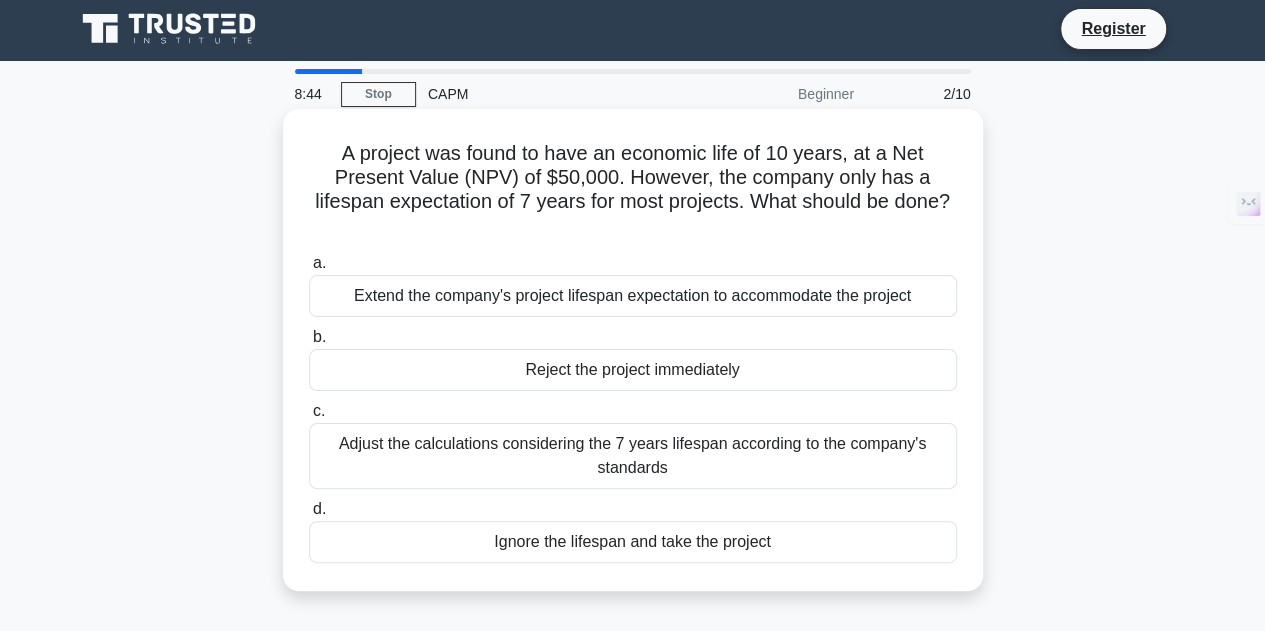 scroll, scrollTop: 0, scrollLeft: 0, axis: both 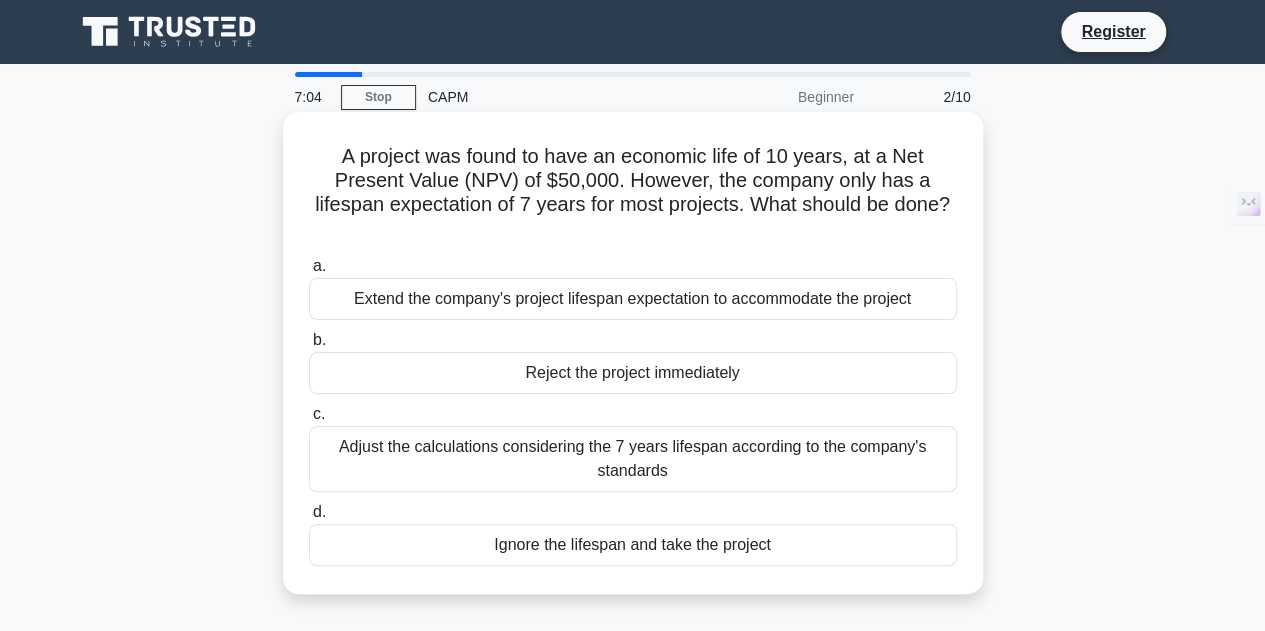 click on "Adjust the calculations considering the 7 years lifespan according to the company's standards" at bounding box center (633, 459) 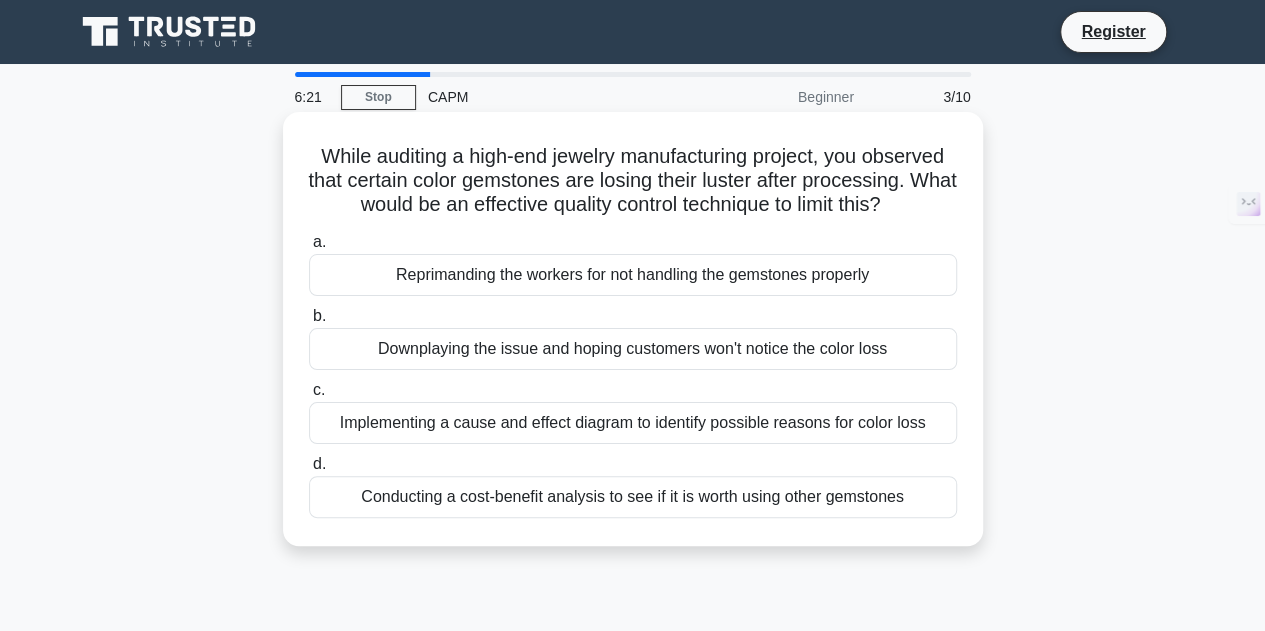 click on "Implementing a cause and effect diagram to identify possible reasons for color loss" at bounding box center [633, 423] 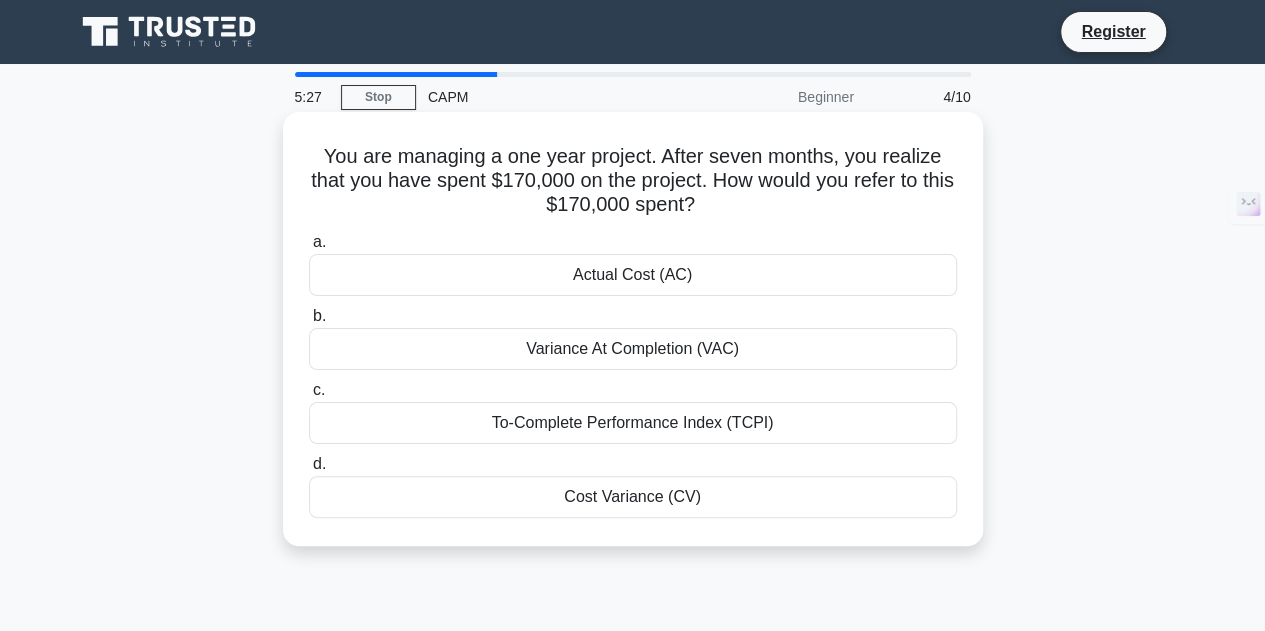 click on "Actual Cost (AC)" at bounding box center (633, 275) 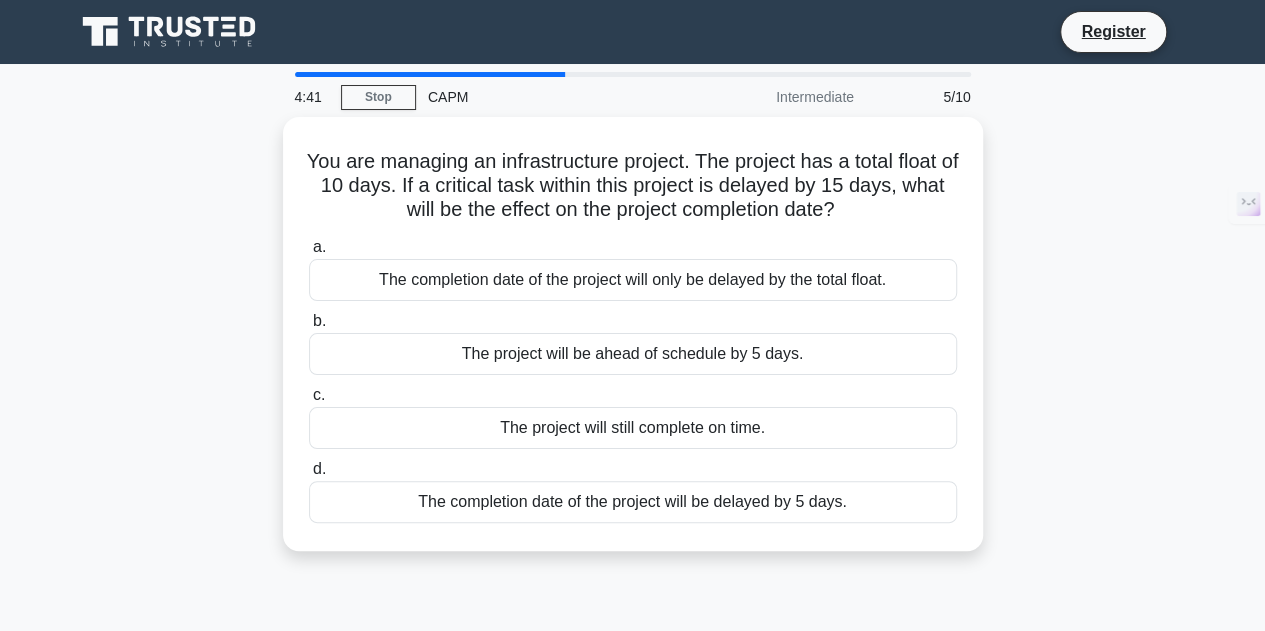 drag, startPoint x: 566, startPoint y: 202, endPoint x: 1142, endPoint y: 215, distance: 576.14667 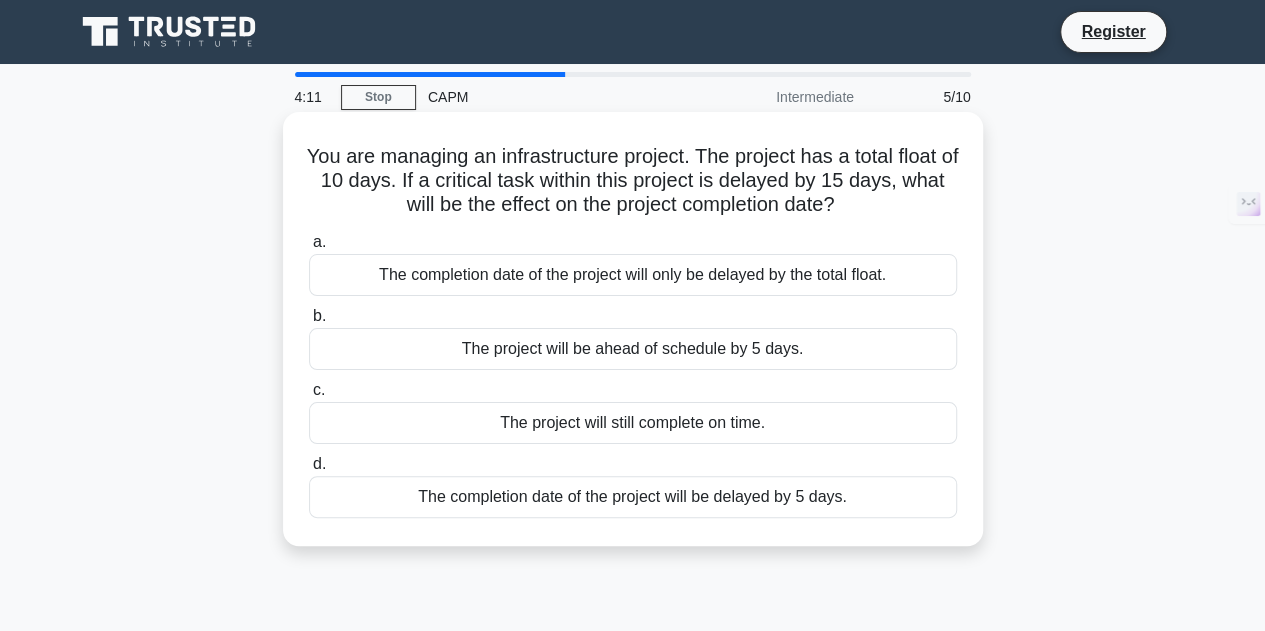 click on "The completion date of the project will be delayed by 5 days." at bounding box center (633, 497) 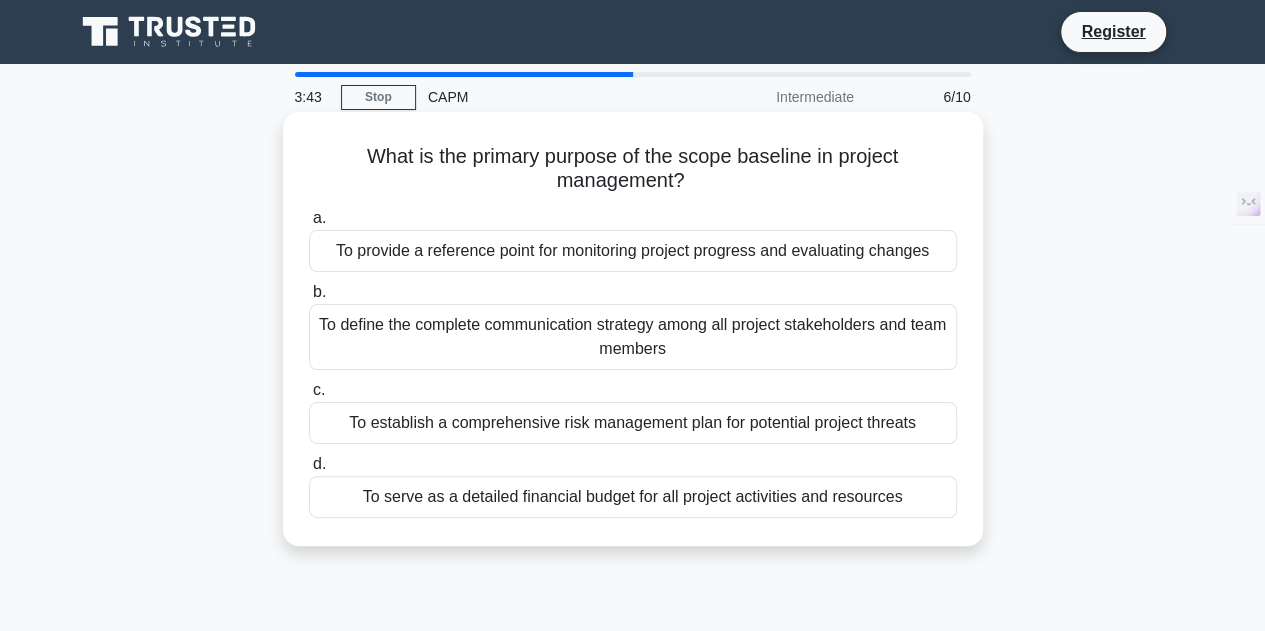 click on "To serve as a detailed financial budget for all project activities and resources" at bounding box center [633, 497] 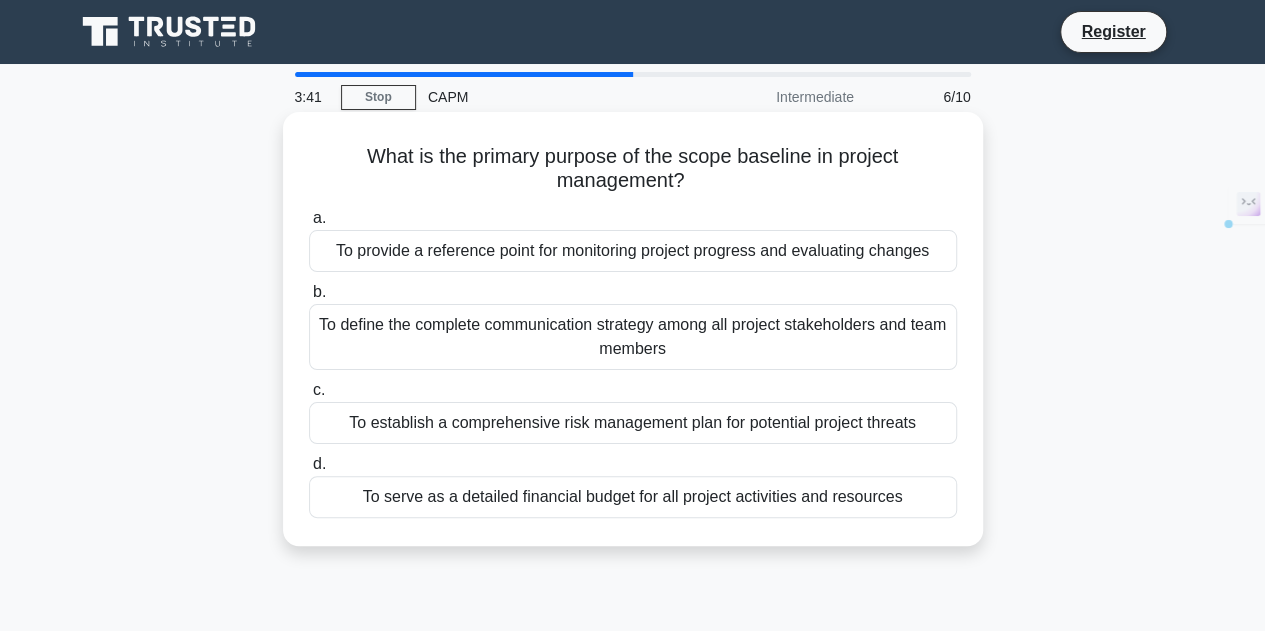 click on "d.
To serve as a detailed financial budget for all project activities and resources" at bounding box center (633, 485) 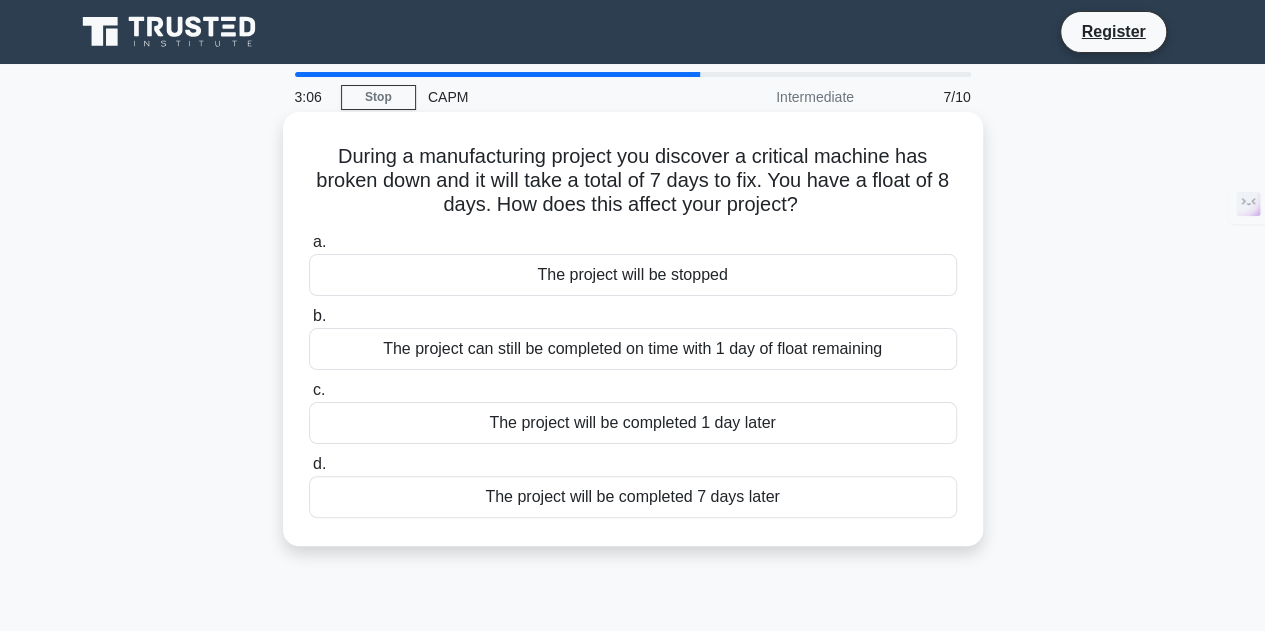 click on "The project can still be completed on time with 1 day of float remaining" at bounding box center (633, 349) 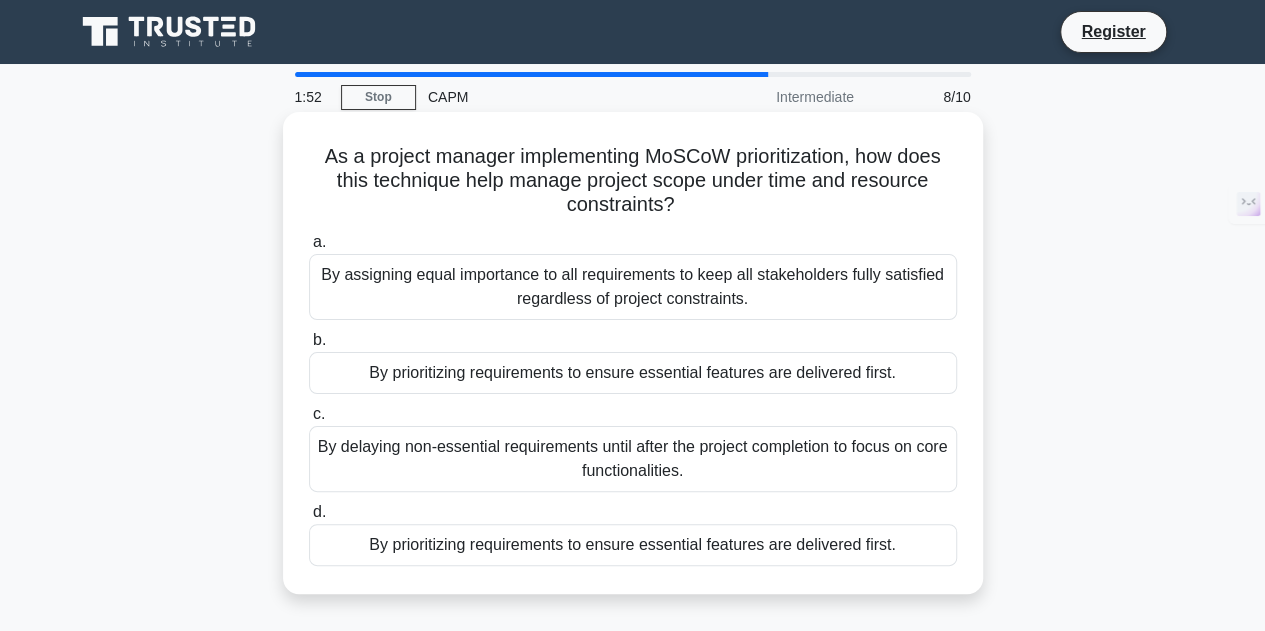 click on "By prioritizing requirements to ensure essential features are delivered first." at bounding box center [633, 373] 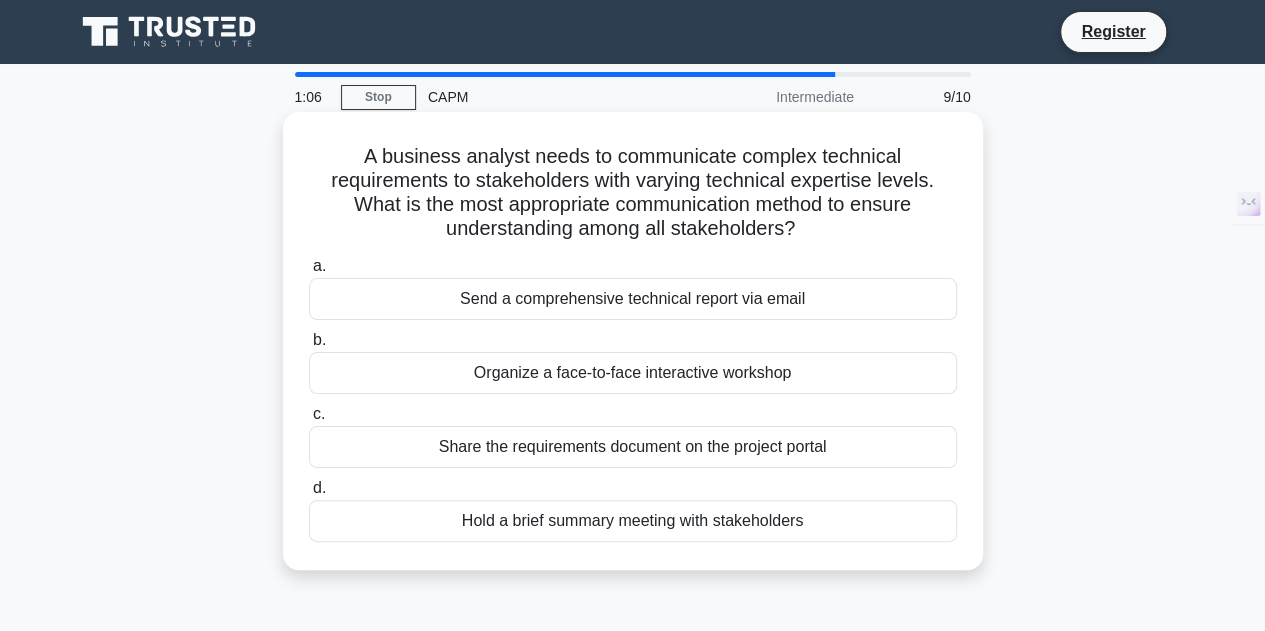 click on "Organize a face-to-face interactive workshop" at bounding box center [633, 373] 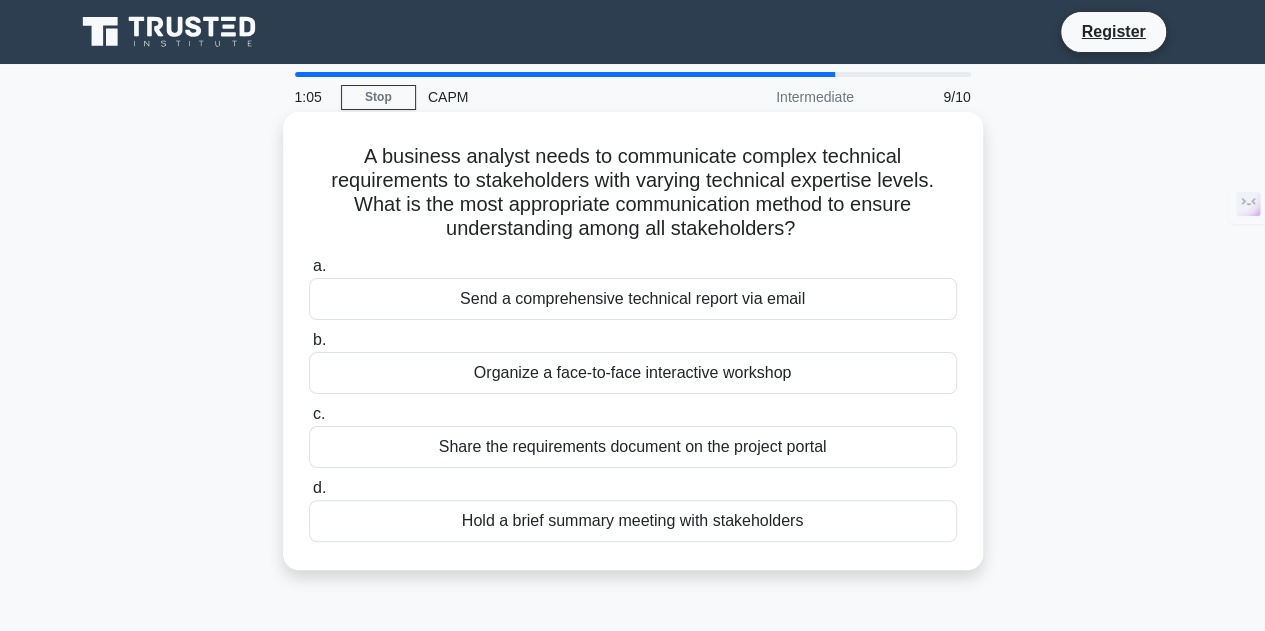click on "Organize a face-to-face interactive workshop" at bounding box center [633, 373] 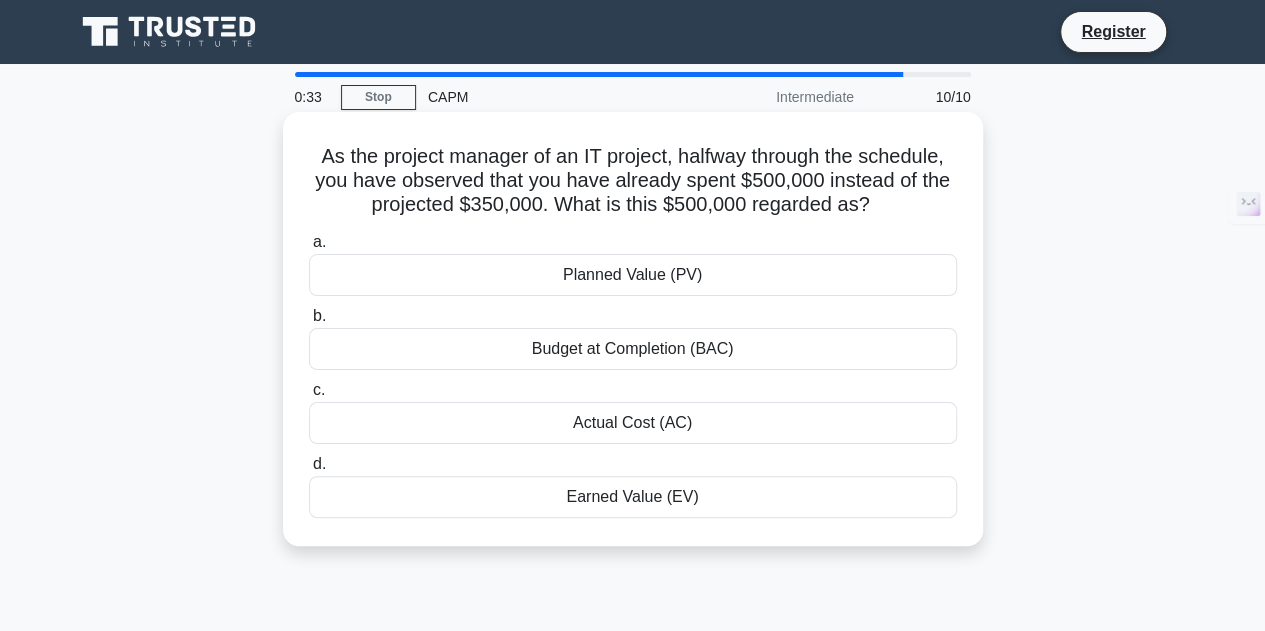 click on "Actual Cost (AC)" at bounding box center [633, 423] 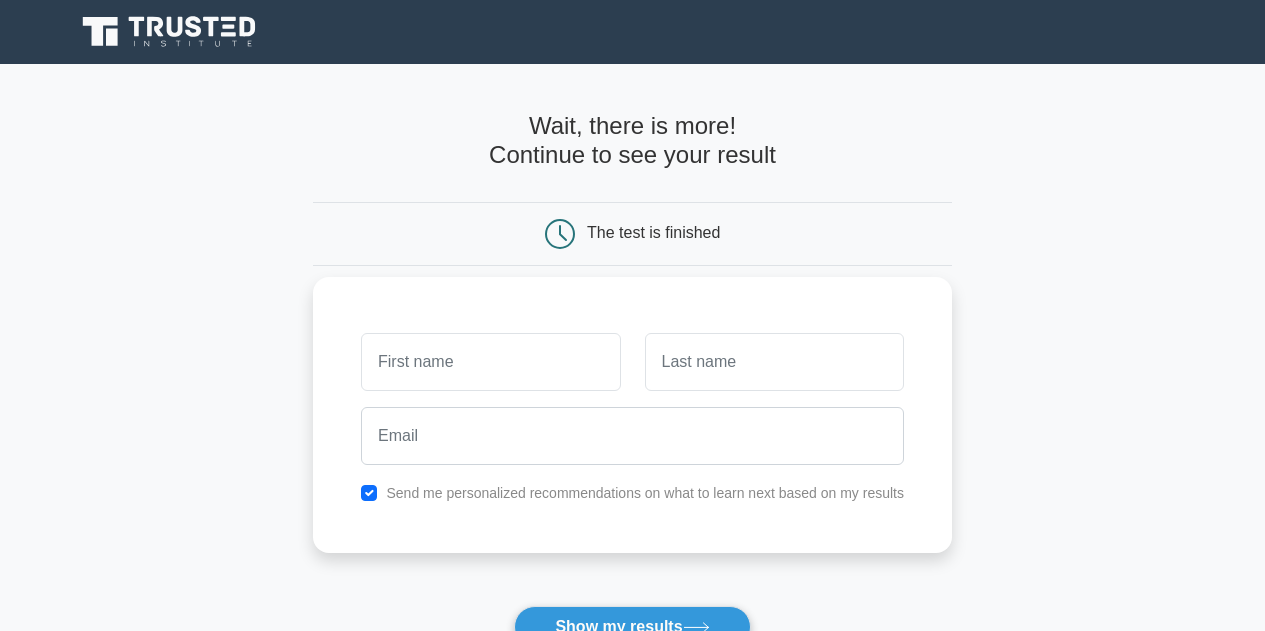 scroll, scrollTop: 0, scrollLeft: 0, axis: both 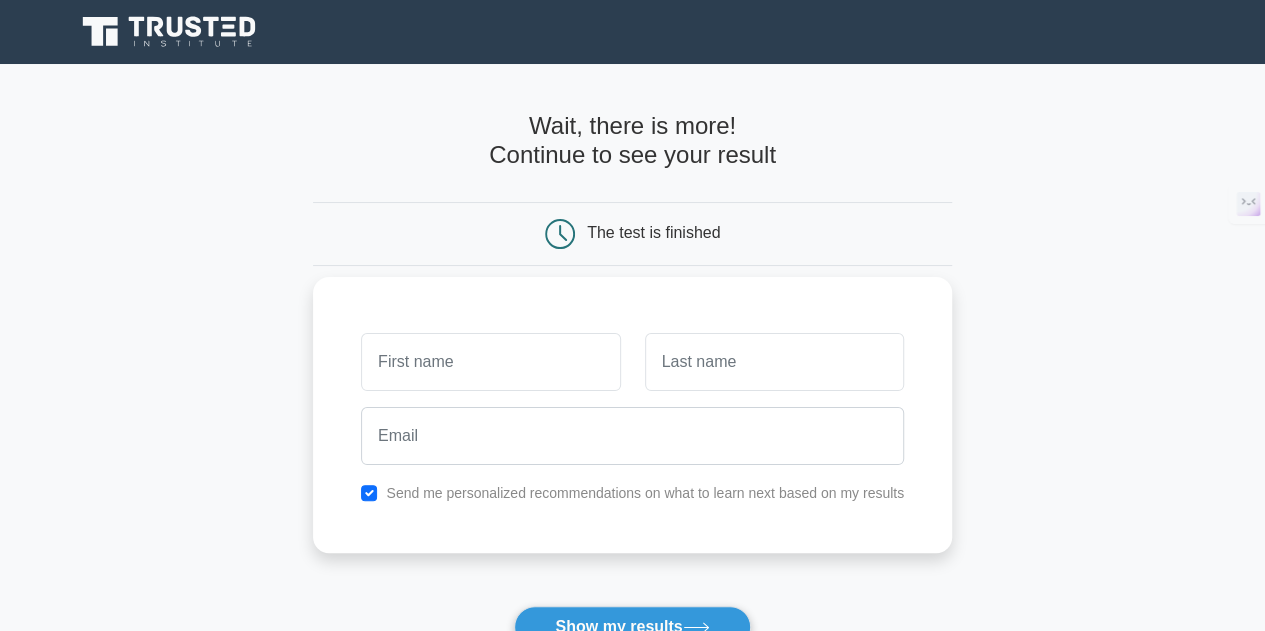 click at bounding box center (490, 362) 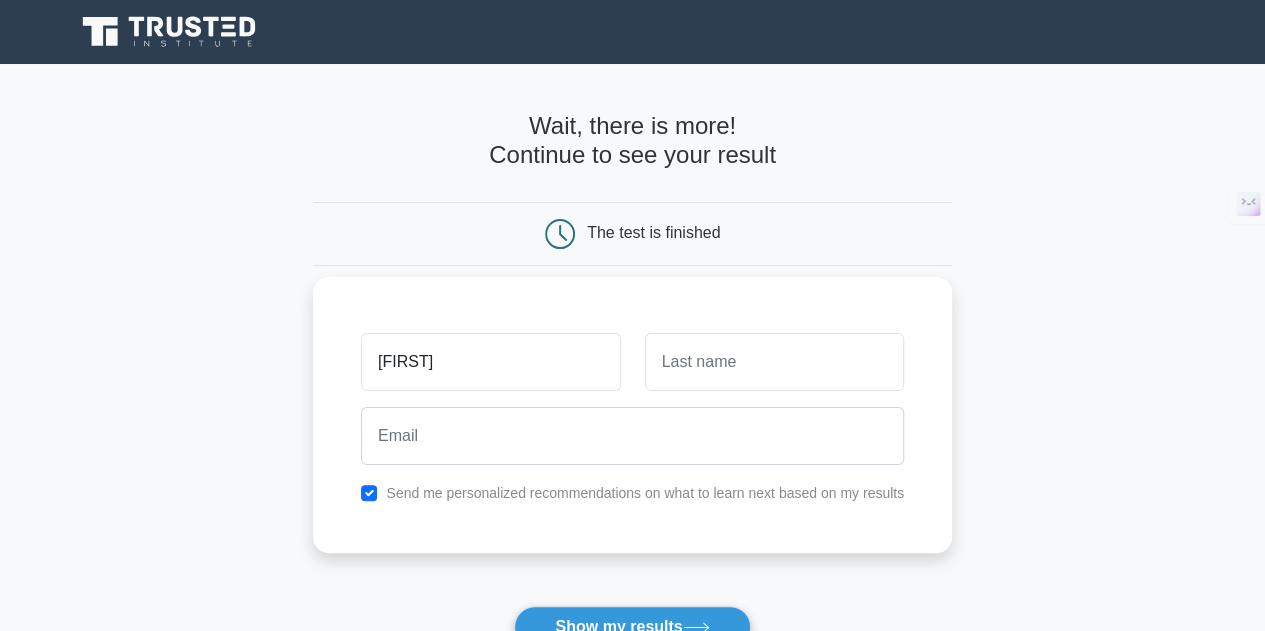 type on "Raimundo" 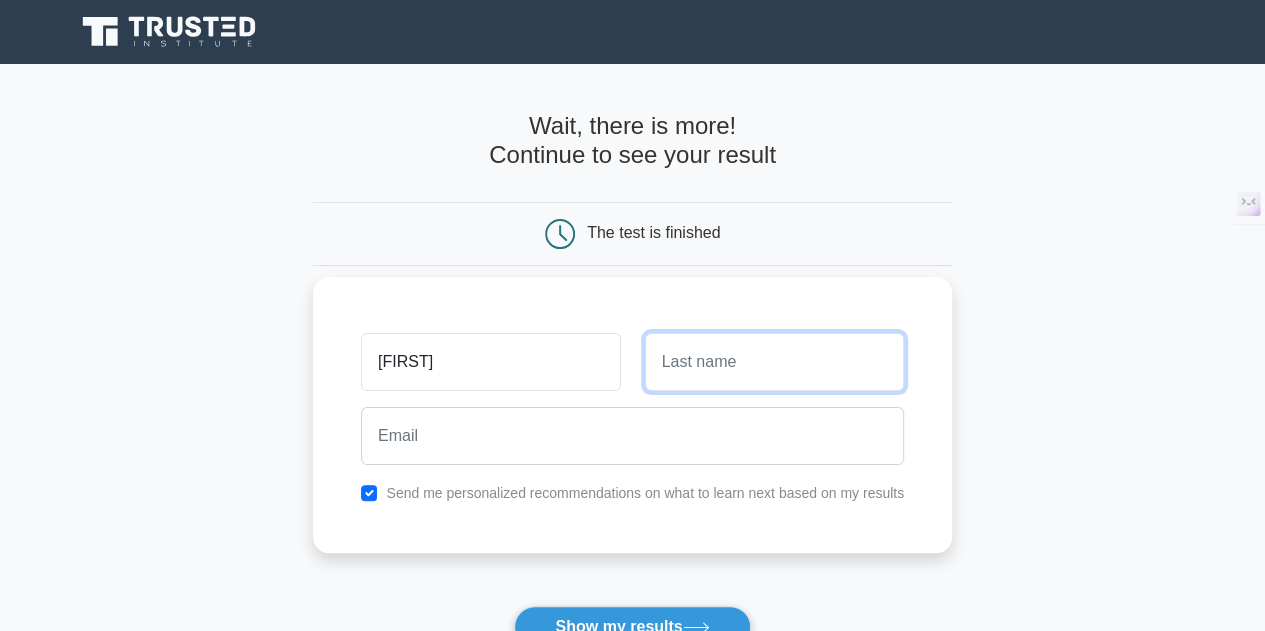 click at bounding box center [774, 362] 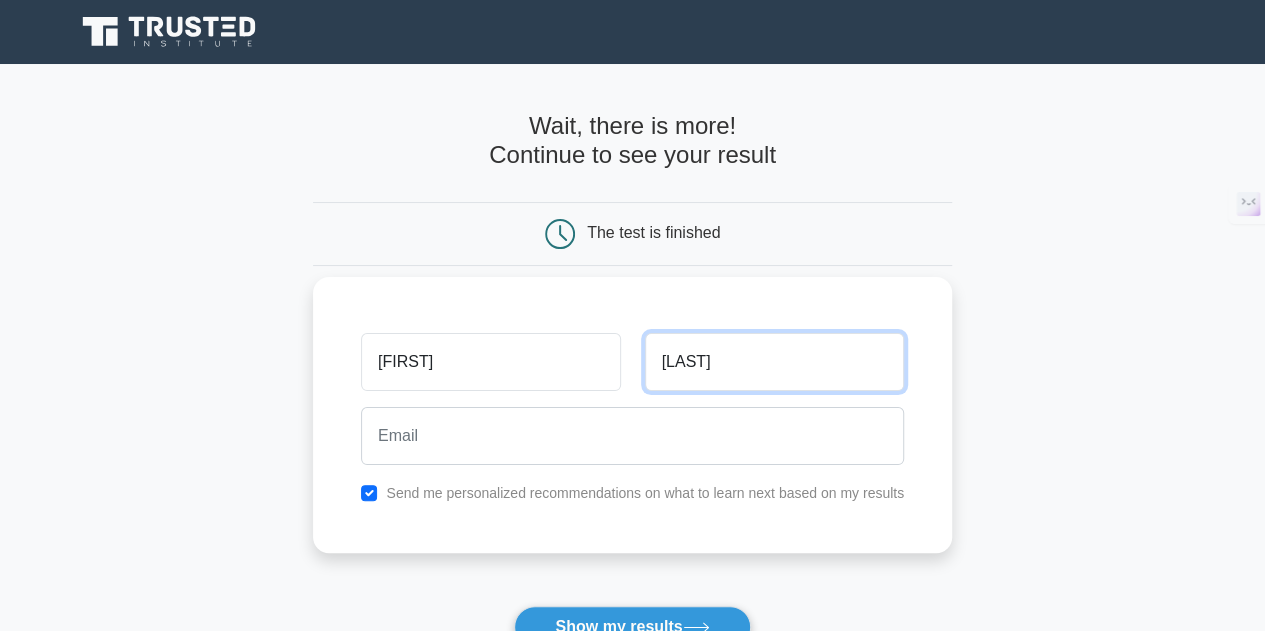 type on "correa" 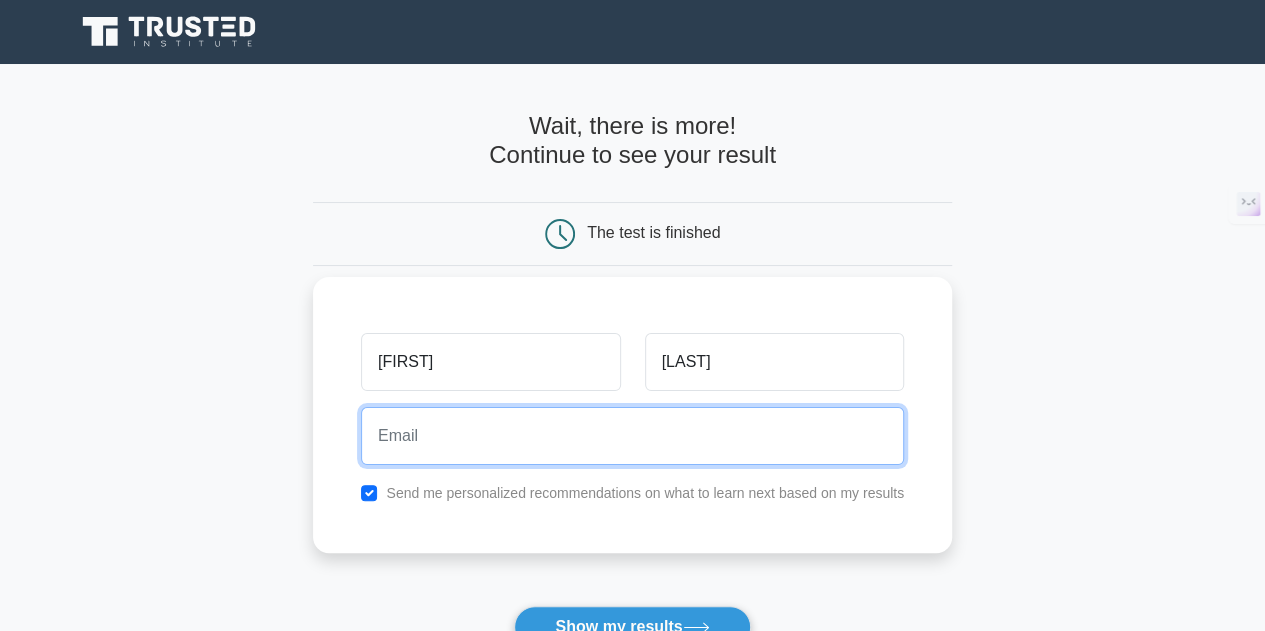 click at bounding box center [632, 436] 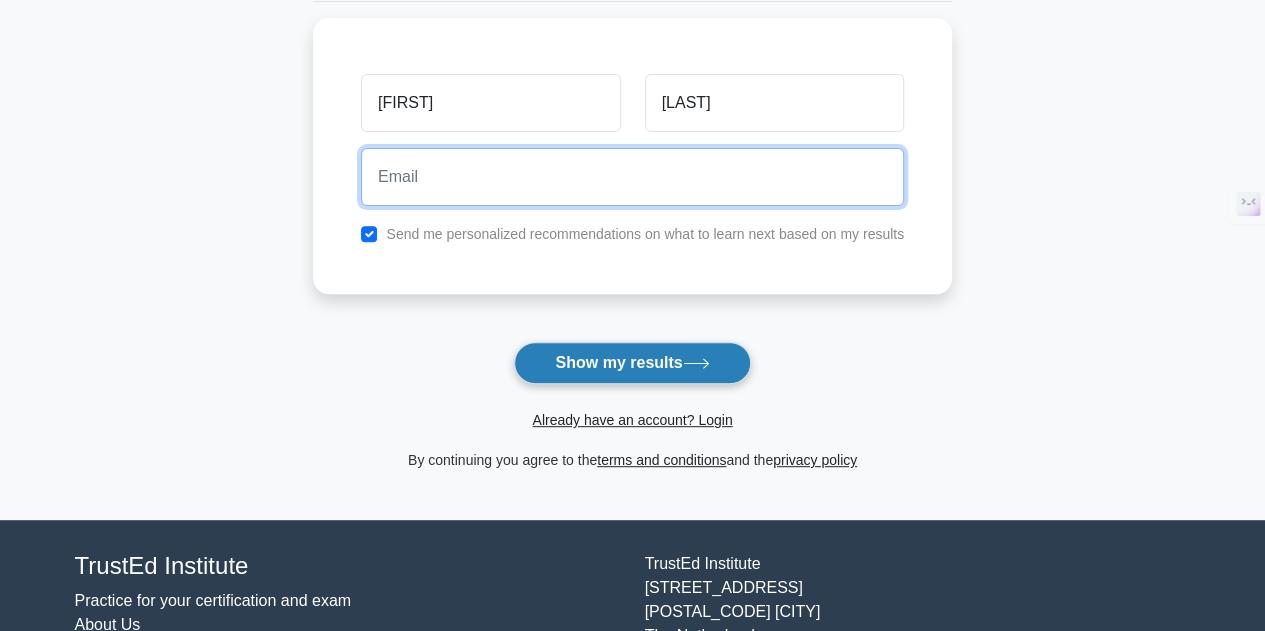 scroll, scrollTop: 100, scrollLeft: 0, axis: vertical 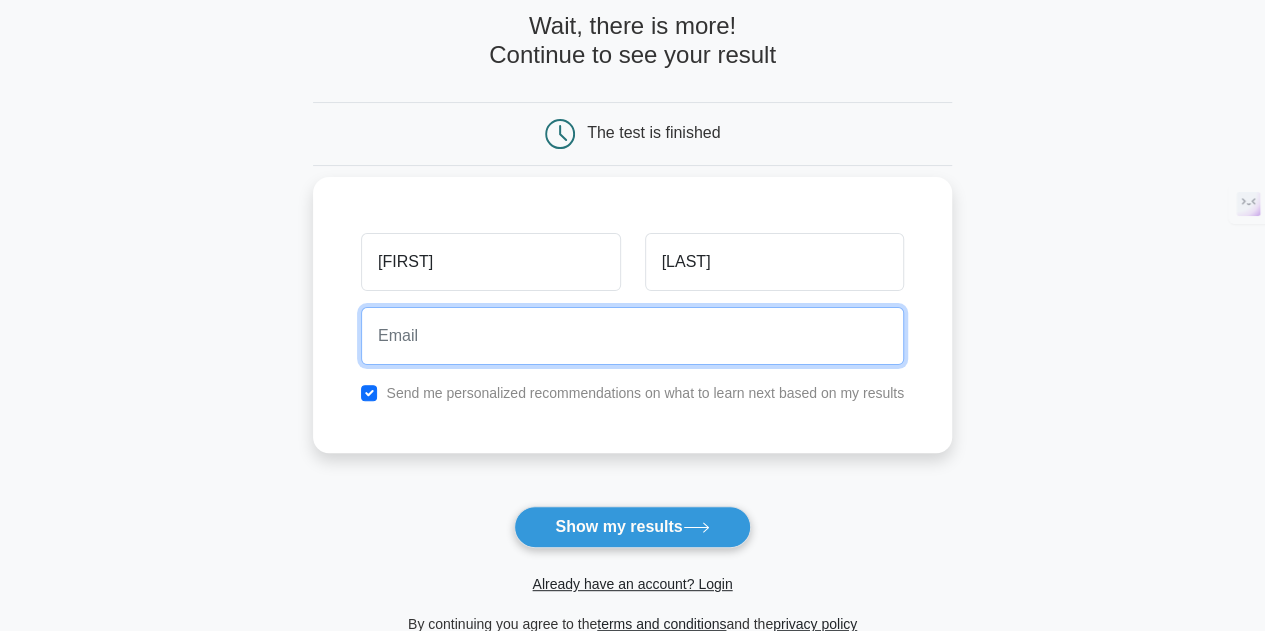 click at bounding box center (632, 336) 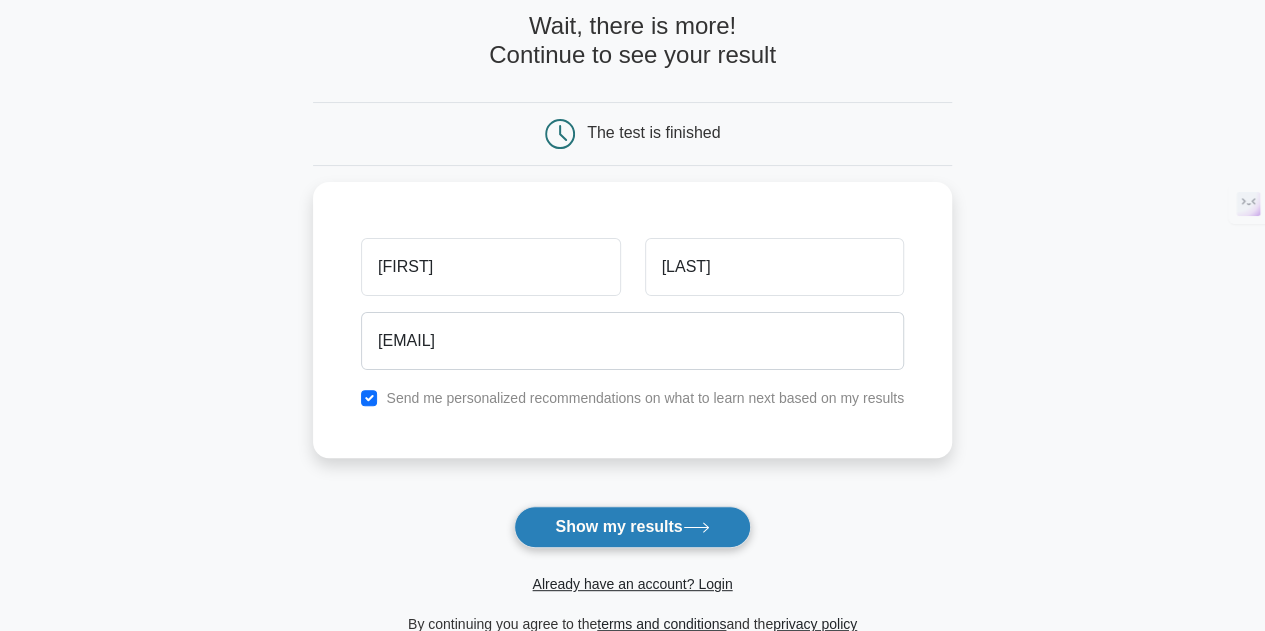 click on "Show my results" at bounding box center [632, 527] 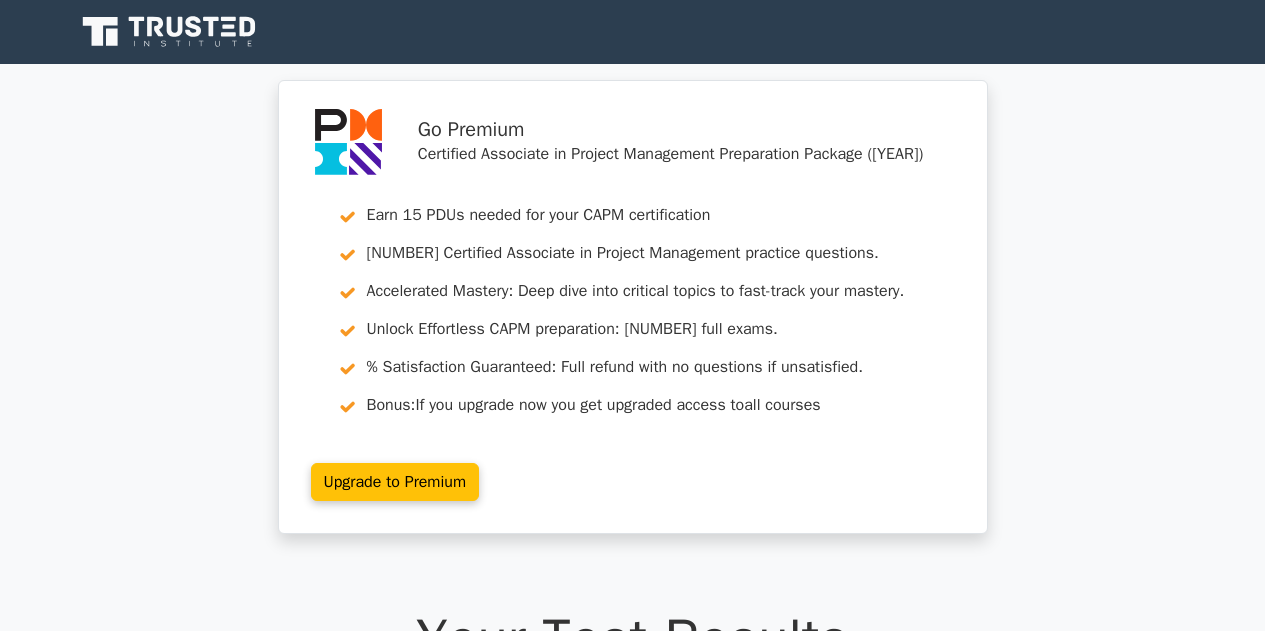 scroll, scrollTop: 0, scrollLeft: 0, axis: both 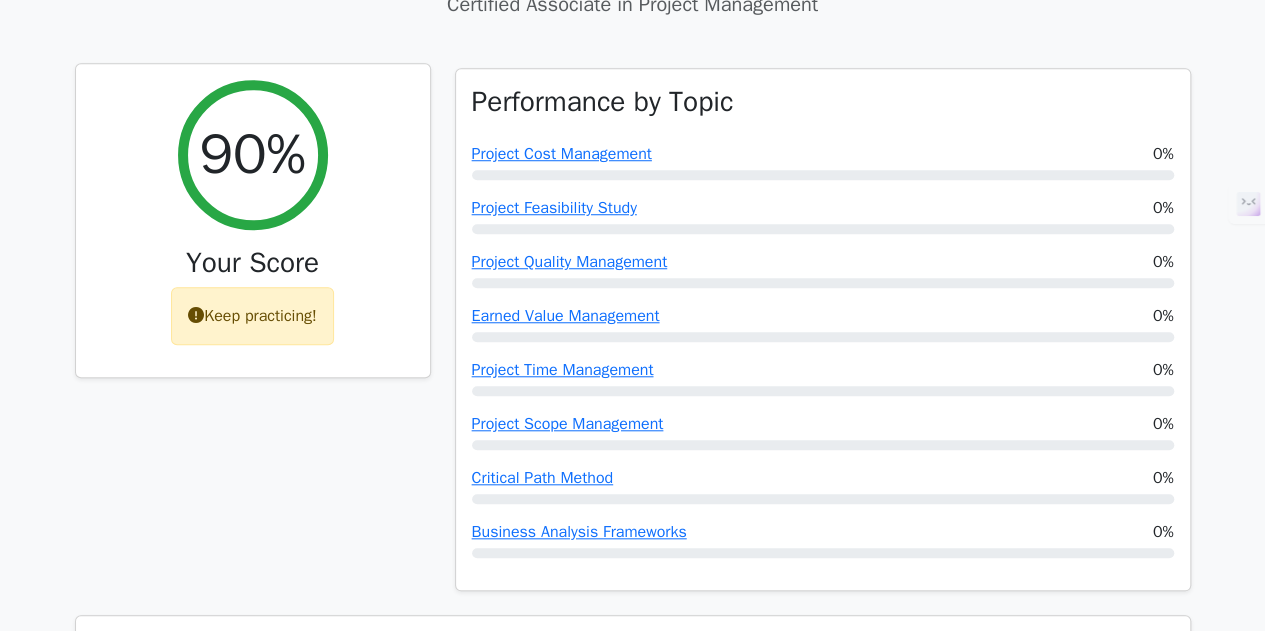 click on "90%" at bounding box center (252, 154) 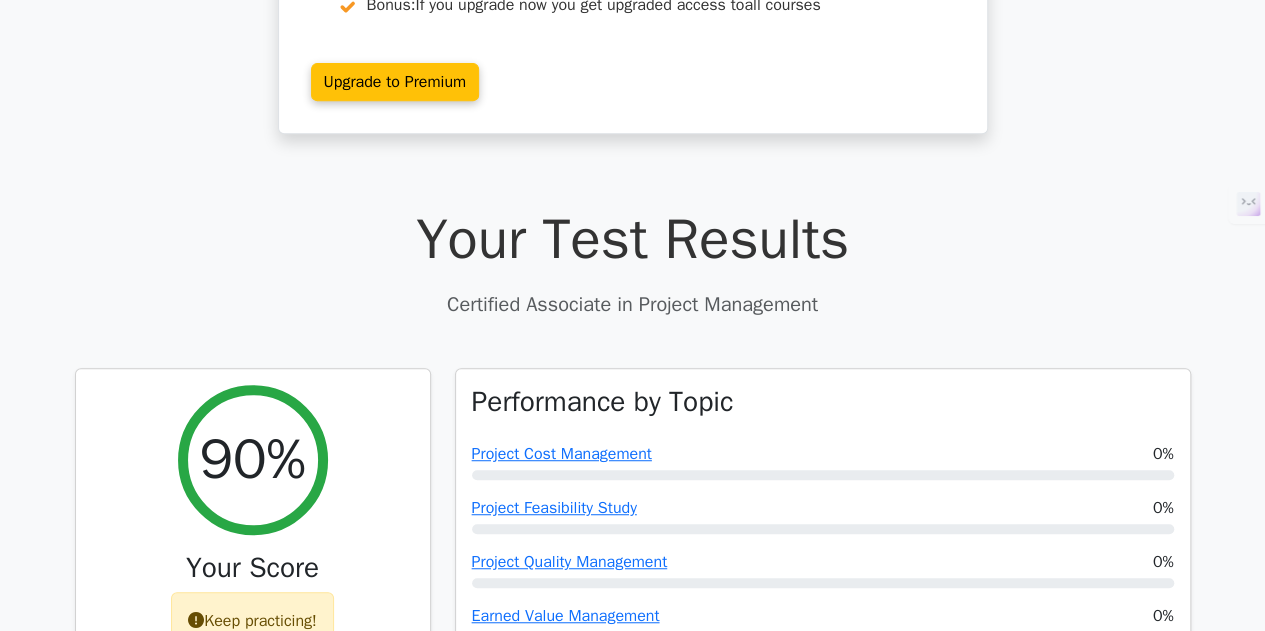 click on "Your Test Results" at bounding box center [633, 239] 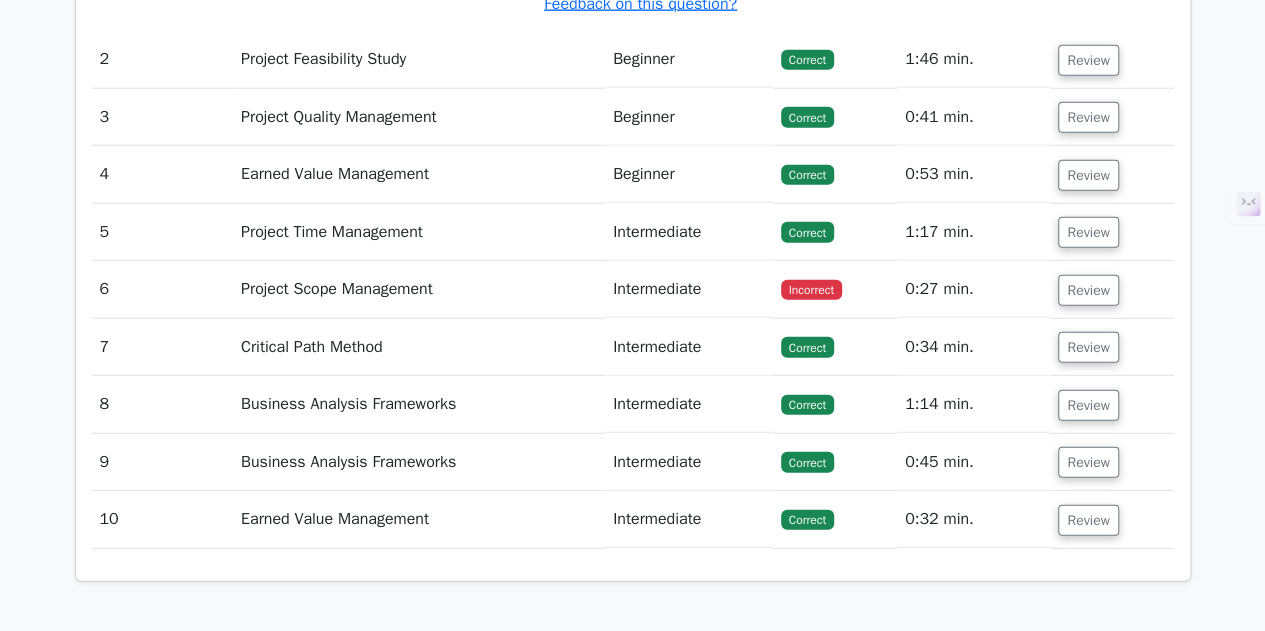 scroll, scrollTop: 2400, scrollLeft: 0, axis: vertical 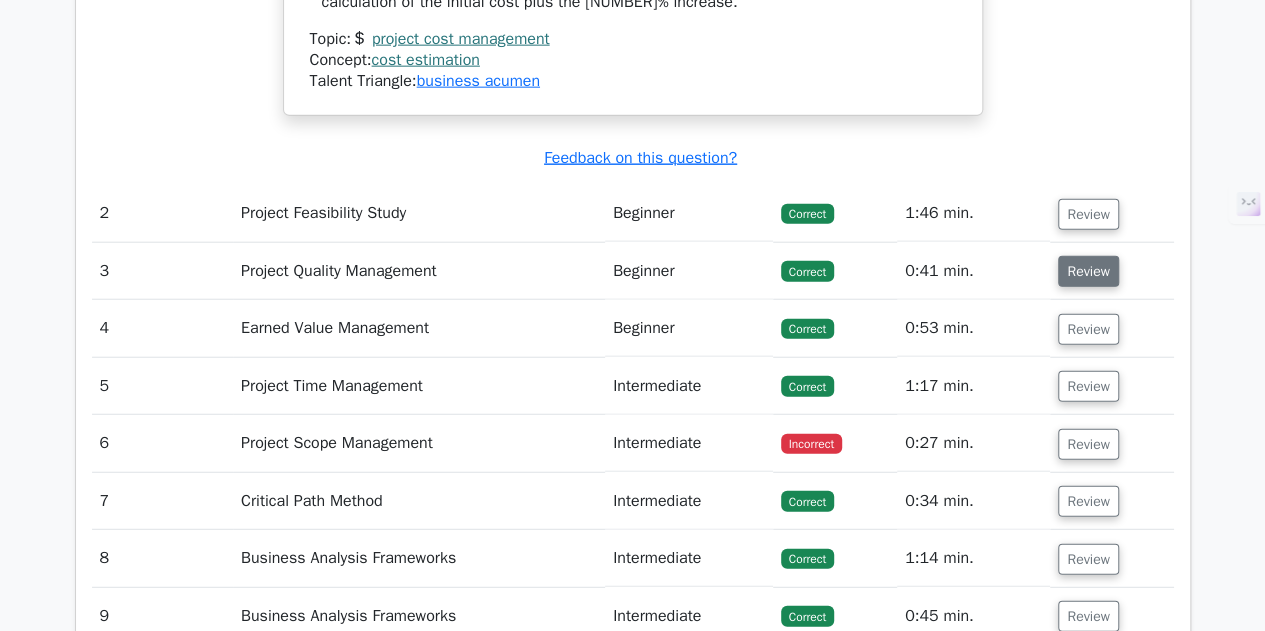 click on "Review" at bounding box center (1088, 271) 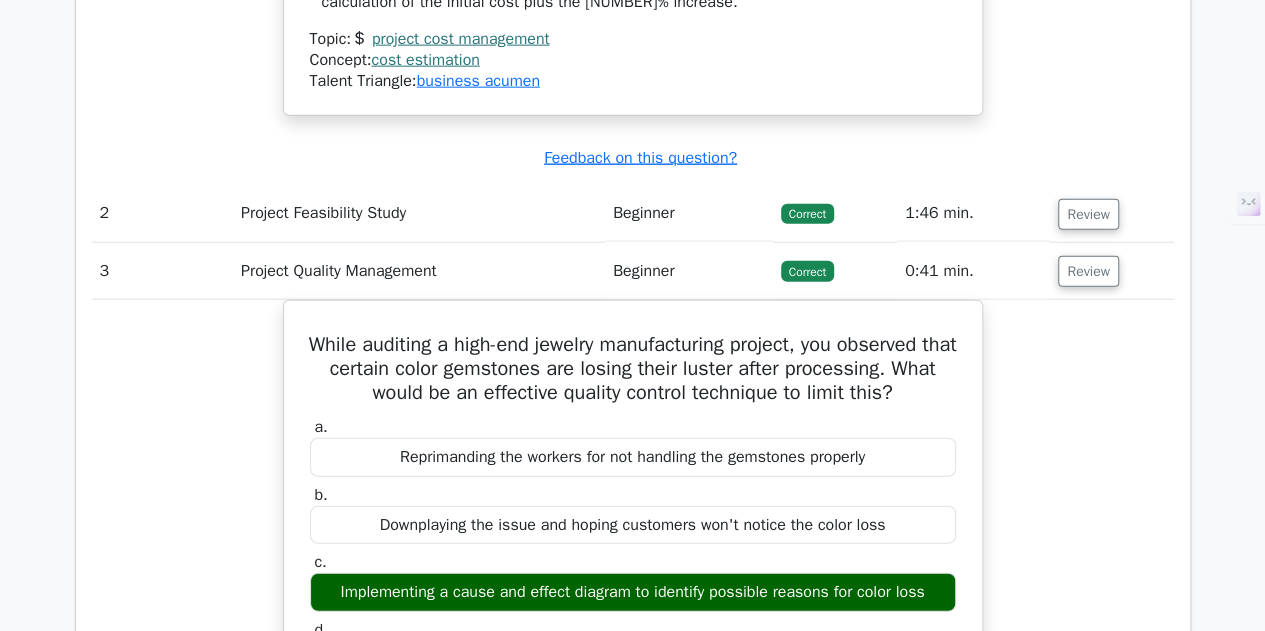 scroll, scrollTop: 2300, scrollLeft: 0, axis: vertical 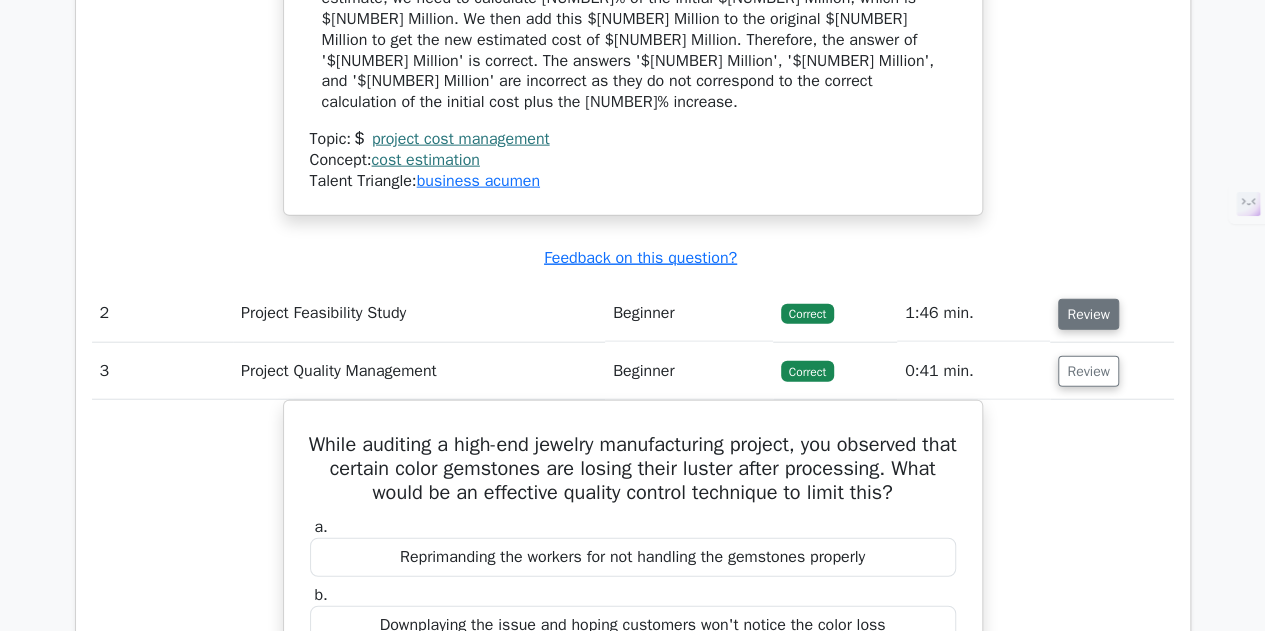 click on "Review" at bounding box center (1088, 314) 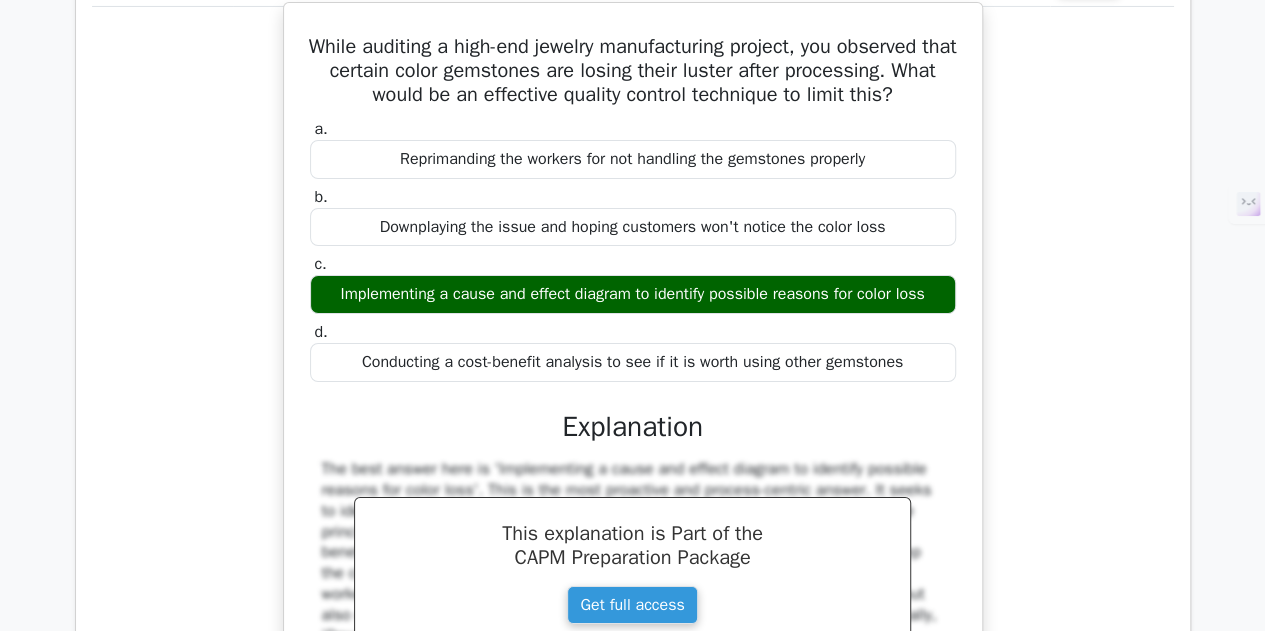 scroll, scrollTop: 3600, scrollLeft: 0, axis: vertical 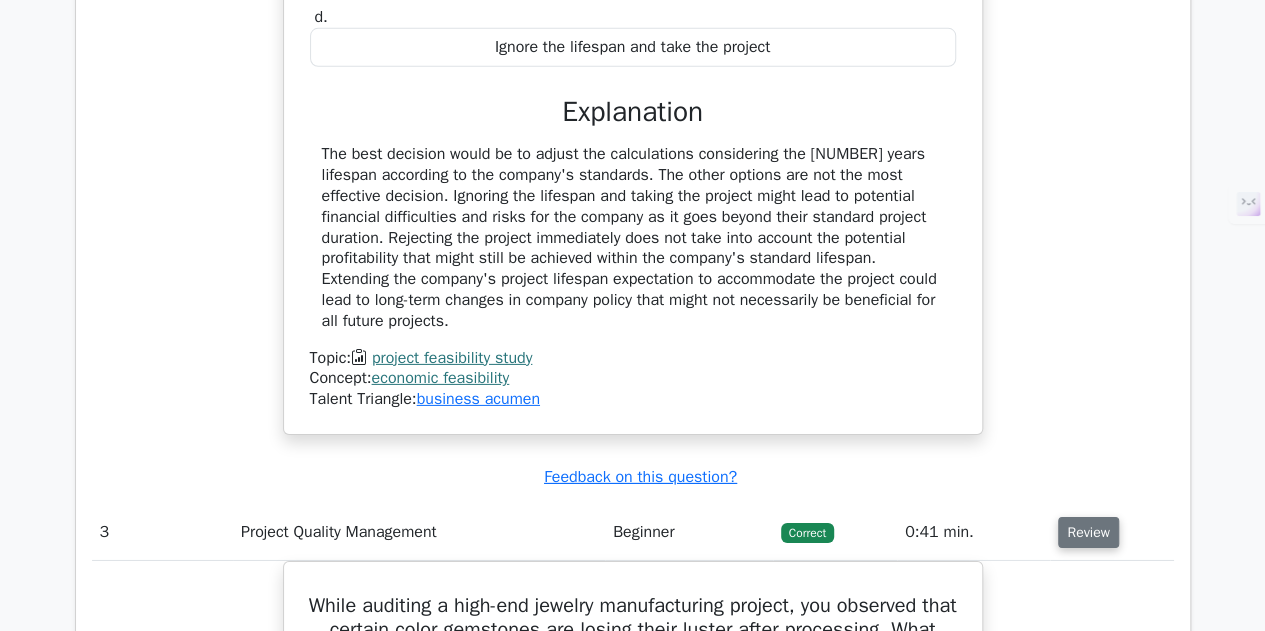 click on "Review" at bounding box center [1088, 532] 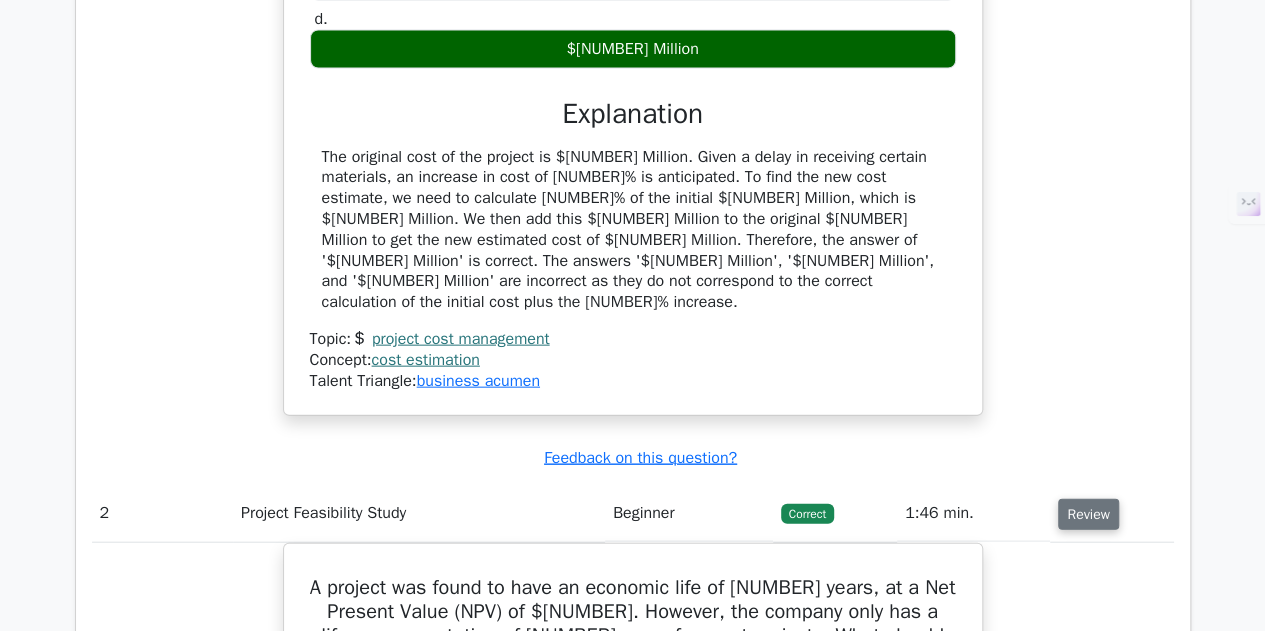 click on "Review" at bounding box center [1088, 514] 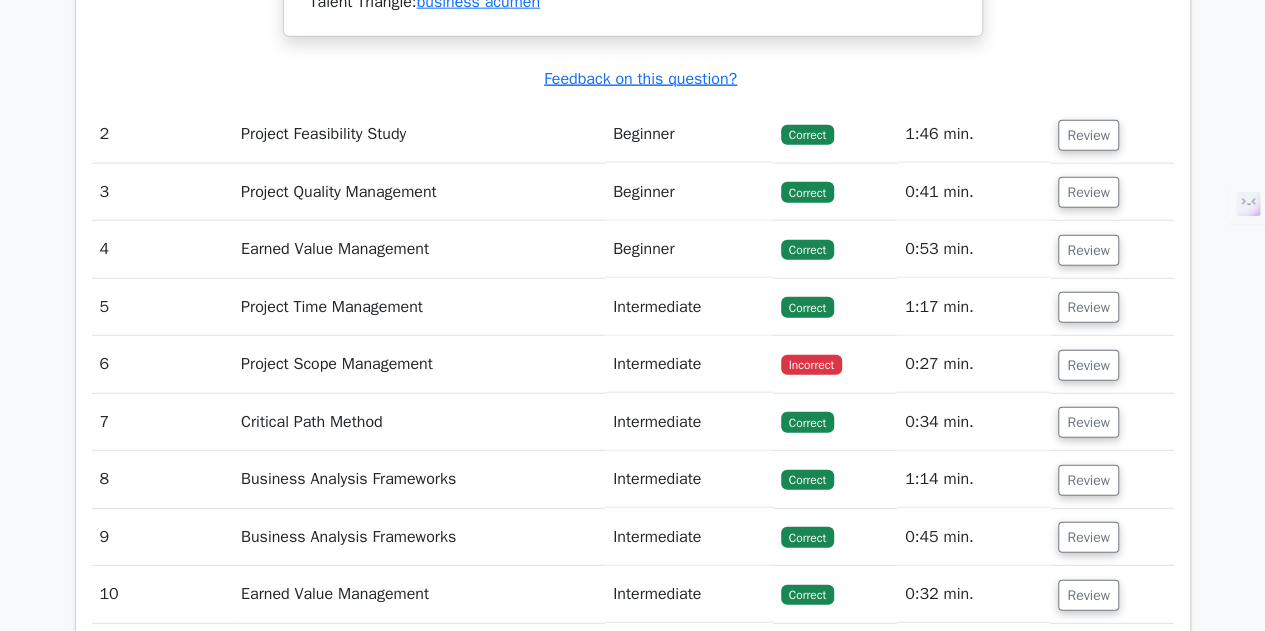 scroll, scrollTop: 2500, scrollLeft: 0, axis: vertical 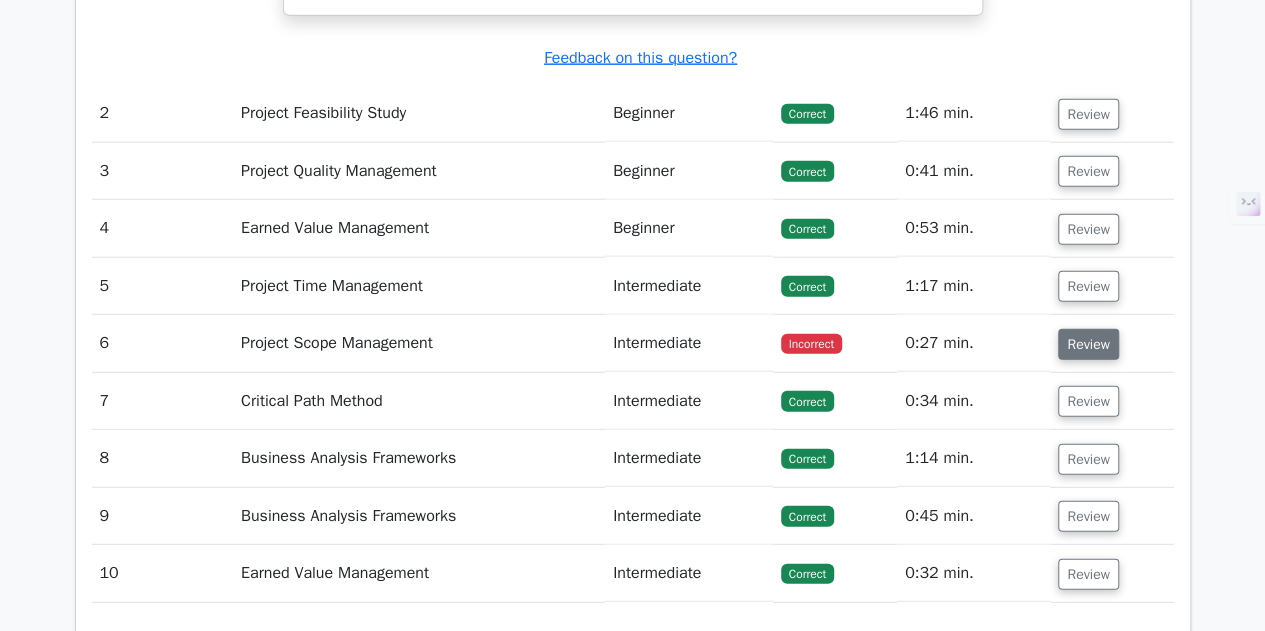 click on "Review" at bounding box center [1088, 344] 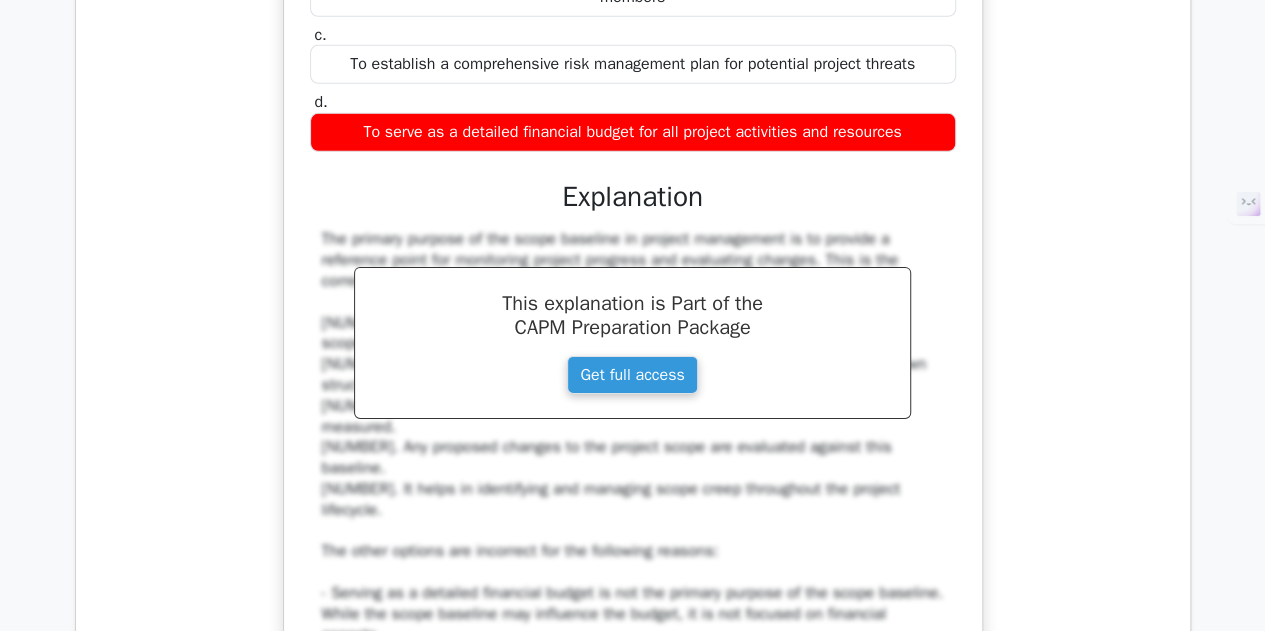 scroll, scrollTop: 3100, scrollLeft: 0, axis: vertical 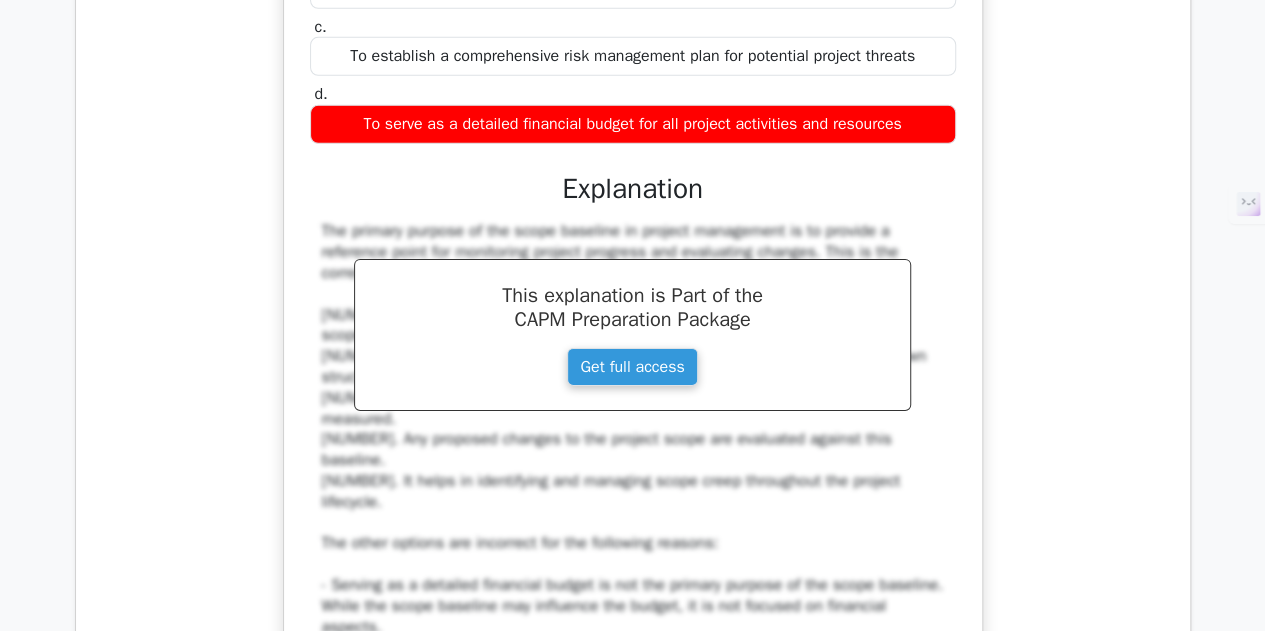 click on "This explanation is Part of the  CAPM Preparation Package
Get full access" at bounding box center (632, 335) 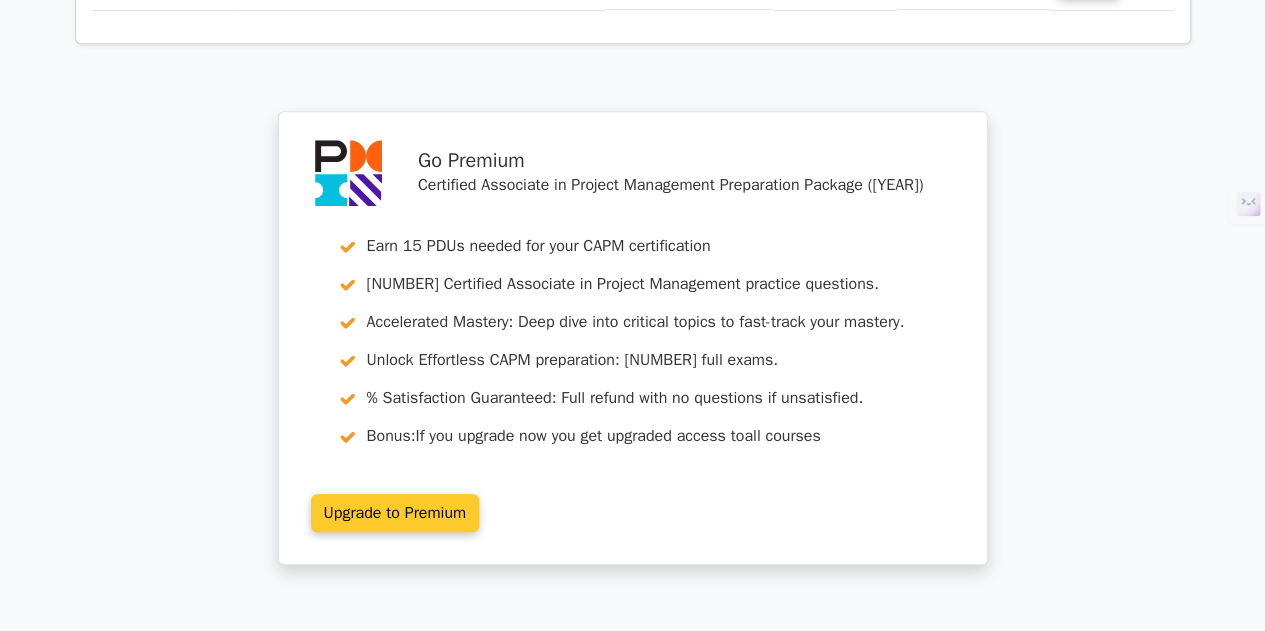 scroll, scrollTop: 4552, scrollLeft: 0, axis: vertical 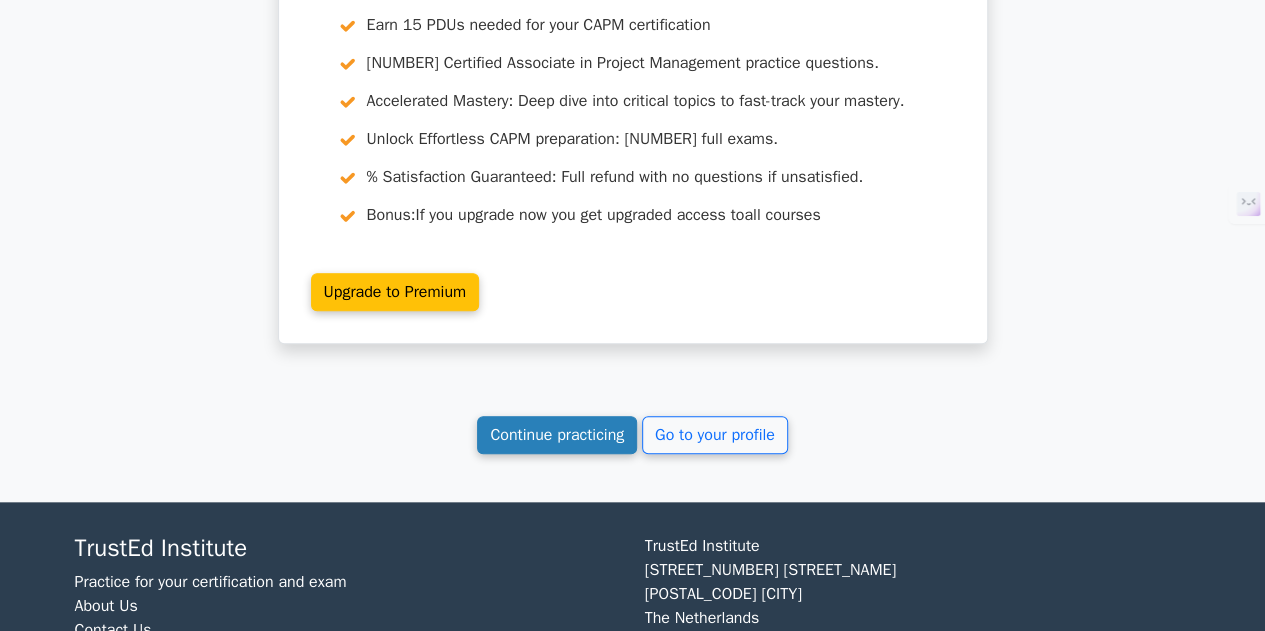 click on "Continue practicing" at bounding box center (557, 435) 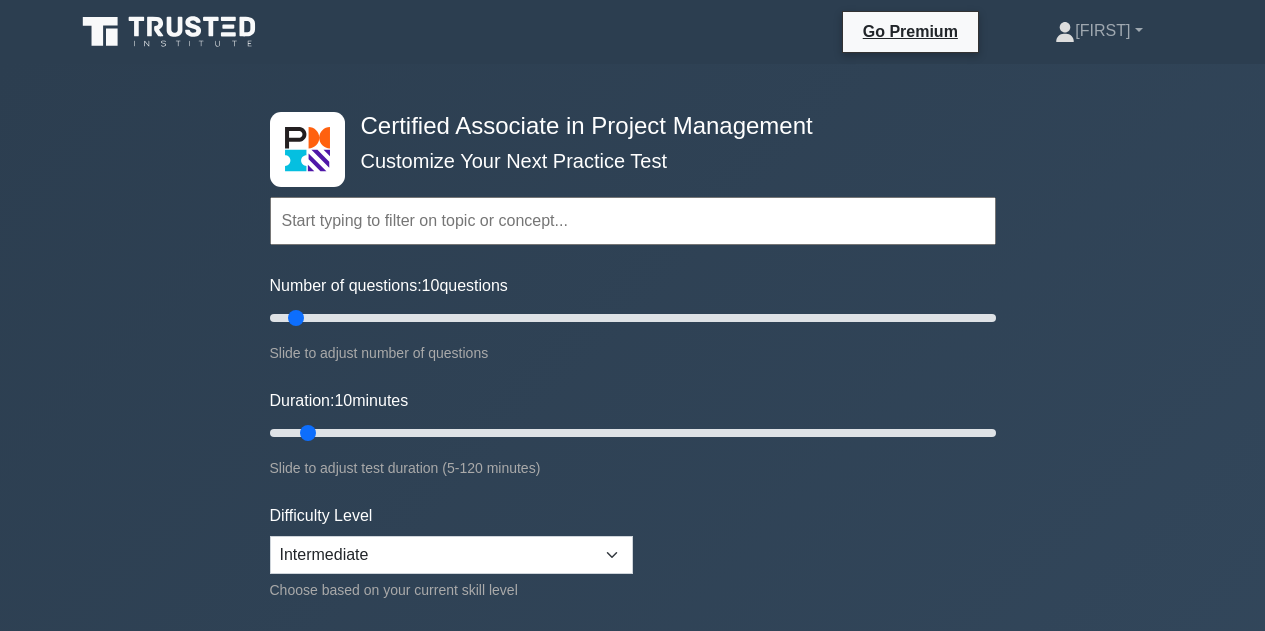 scroll, scrollTop: 0, scrollLeft: 0, axis: both 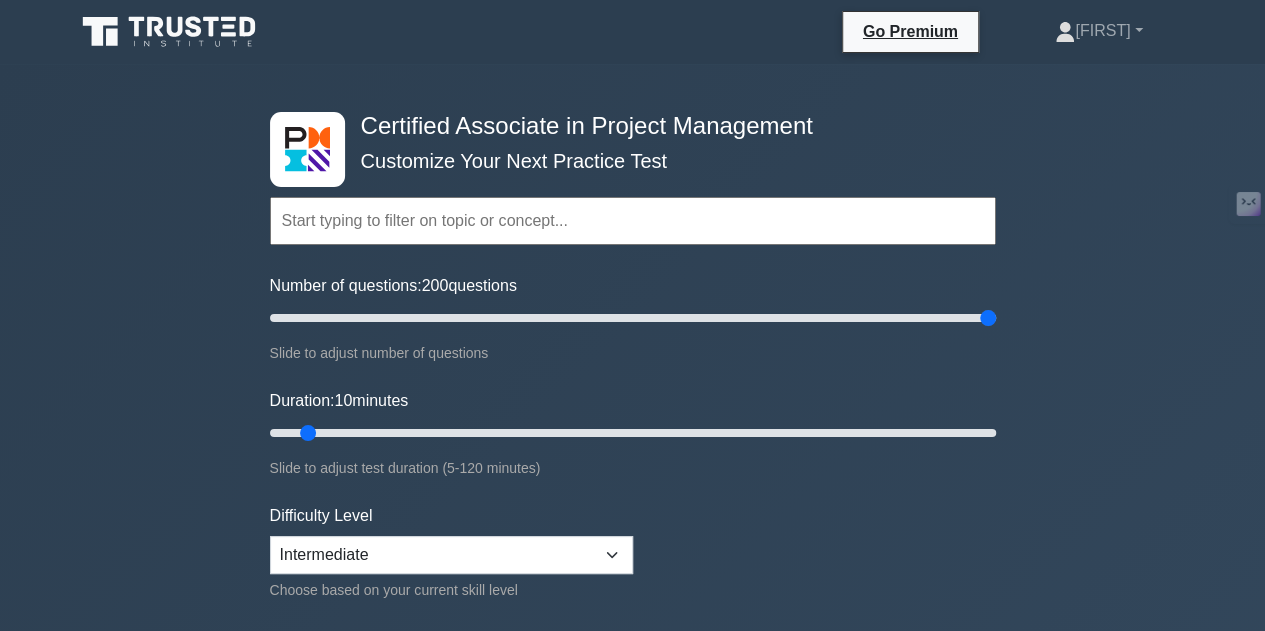 drag, startPoint x: 298, startPoint y: 315, endPoint x: 997, endPoint y: 383, distance: 702.2998 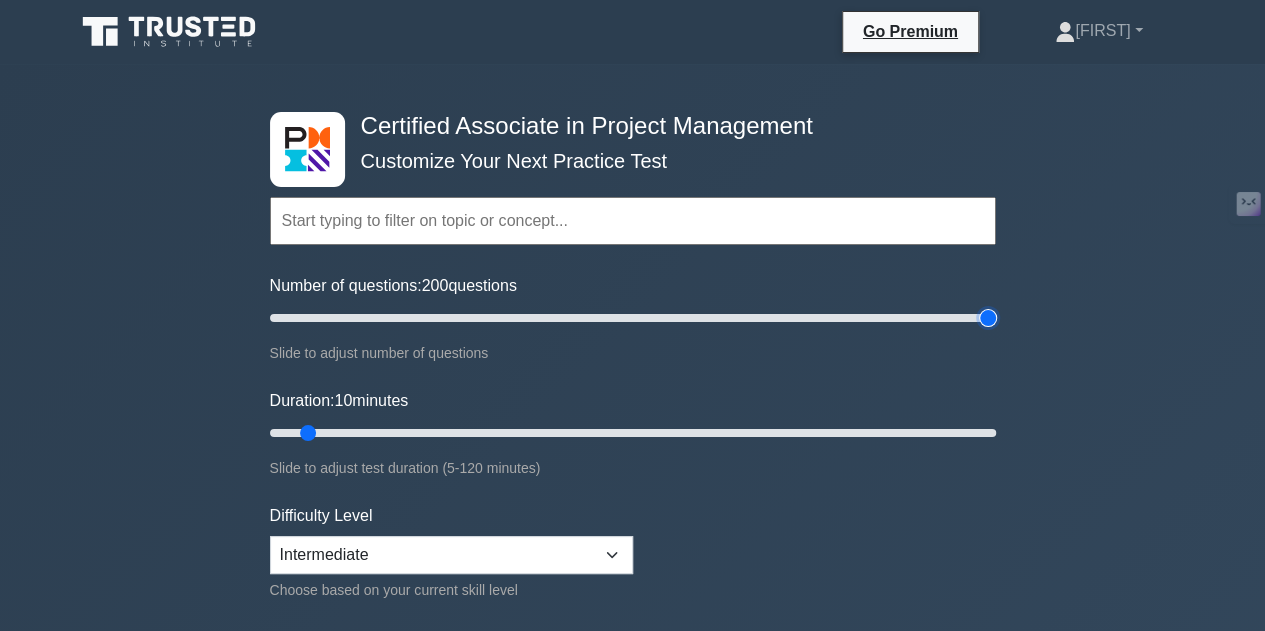 type on "200" 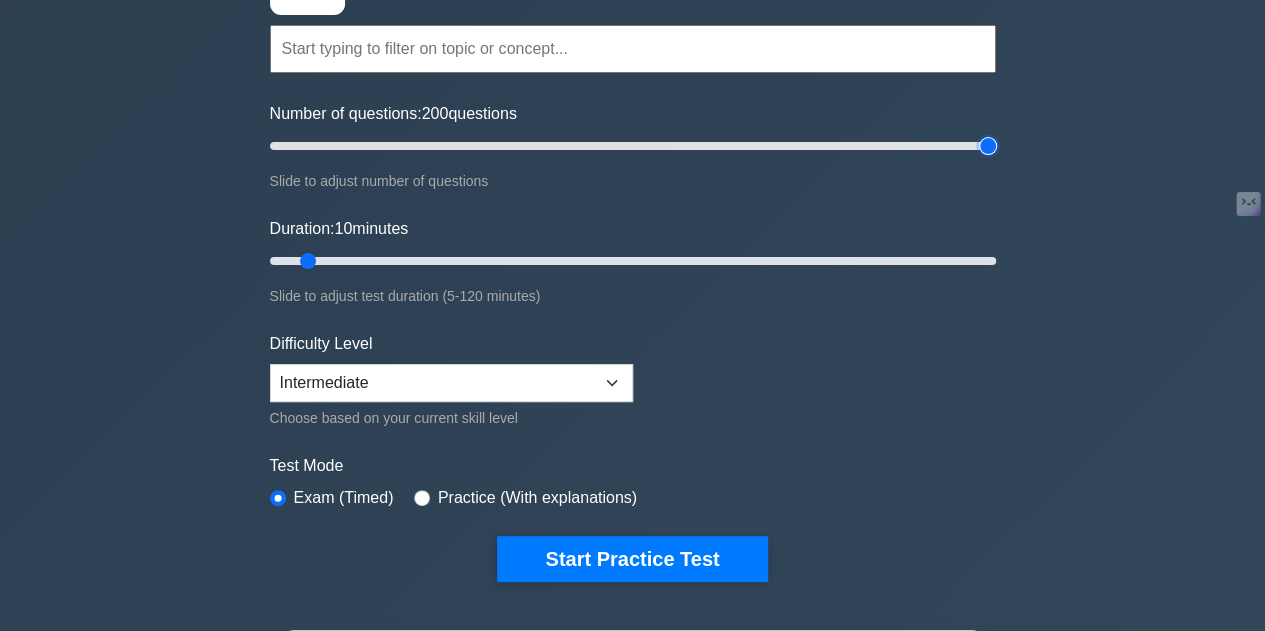 scroll, scrollTop: 200, scrollLeft: 0, axis: vertical 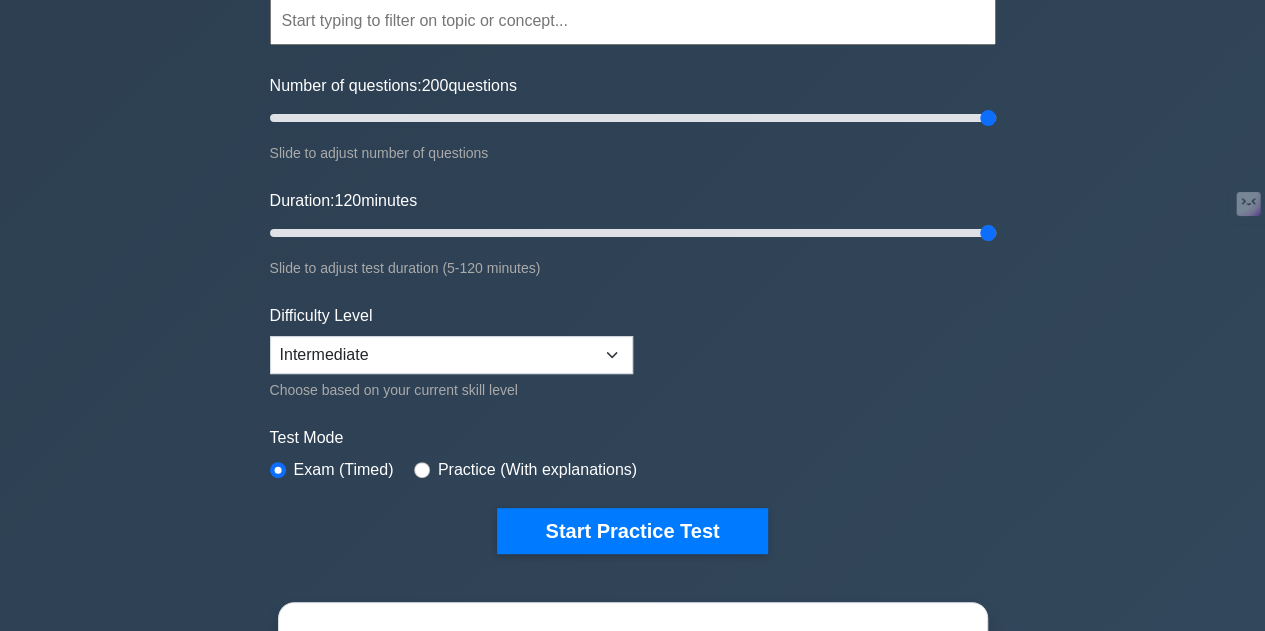 drag, startPoint x: 314, startPoint y: 223, endPoint x: 1052, endPoint y: 289, distance: 740.9453 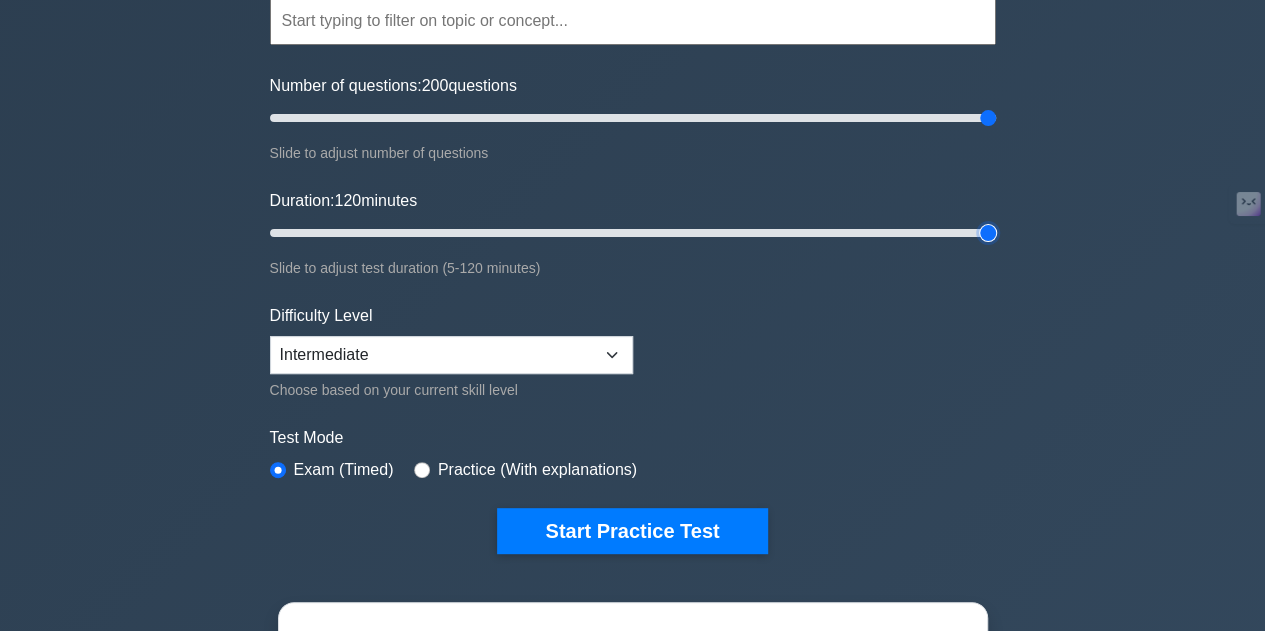 type on "120" 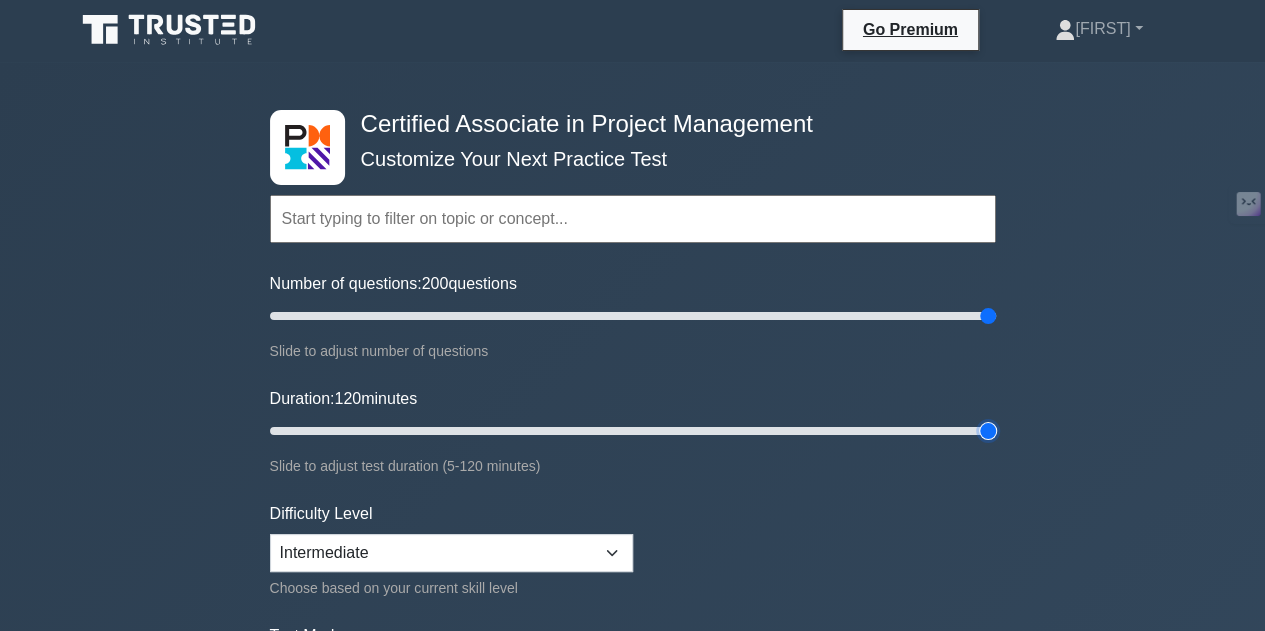 scroll, scrollTop: 0, scrollLeft: 0, axis: both 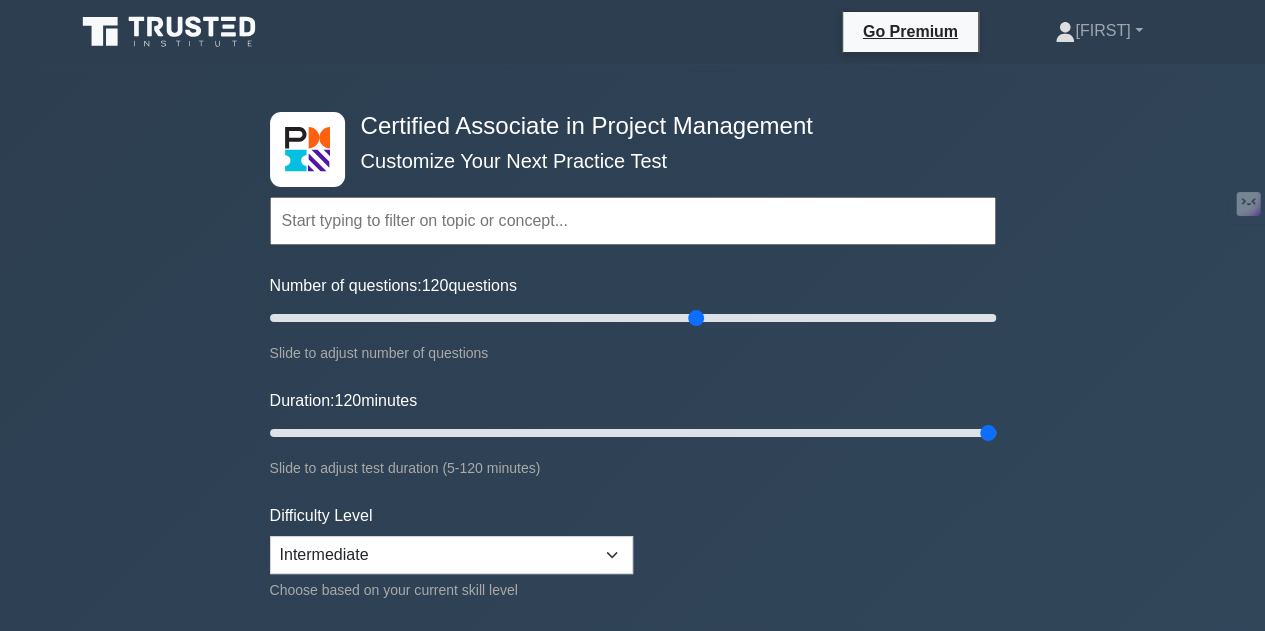 drag, startPoint x: 993, startPoint y: 321, endPoint x: 694, endPoint y: 336, distance: 299.376 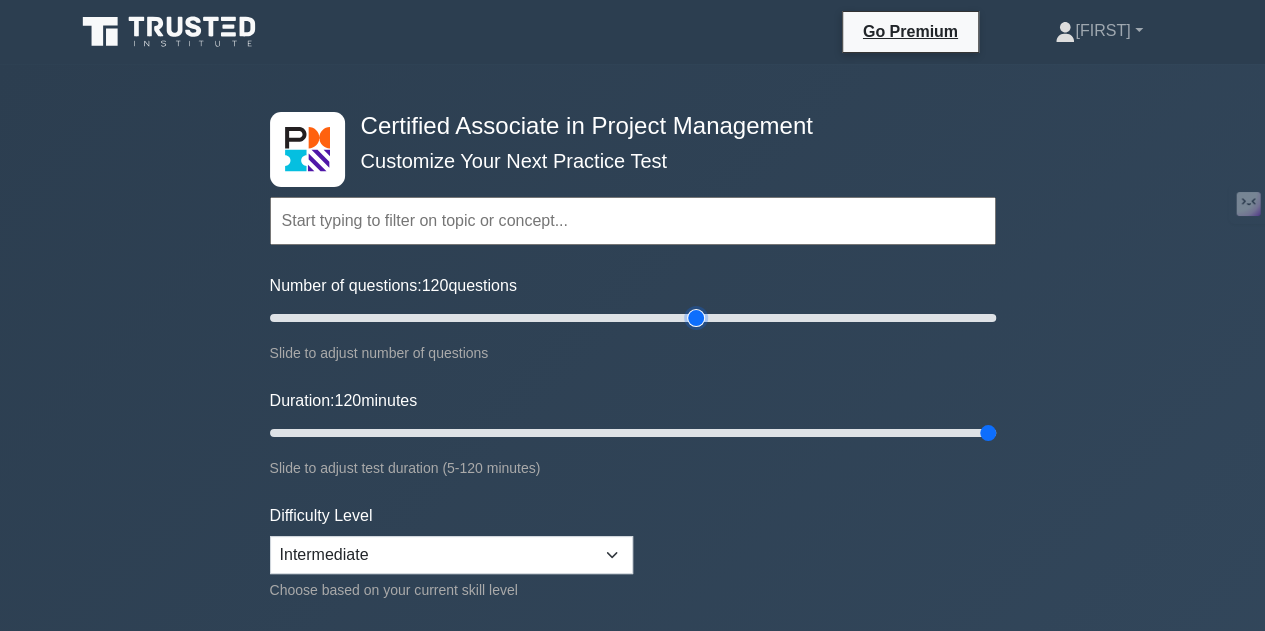 type on "120" 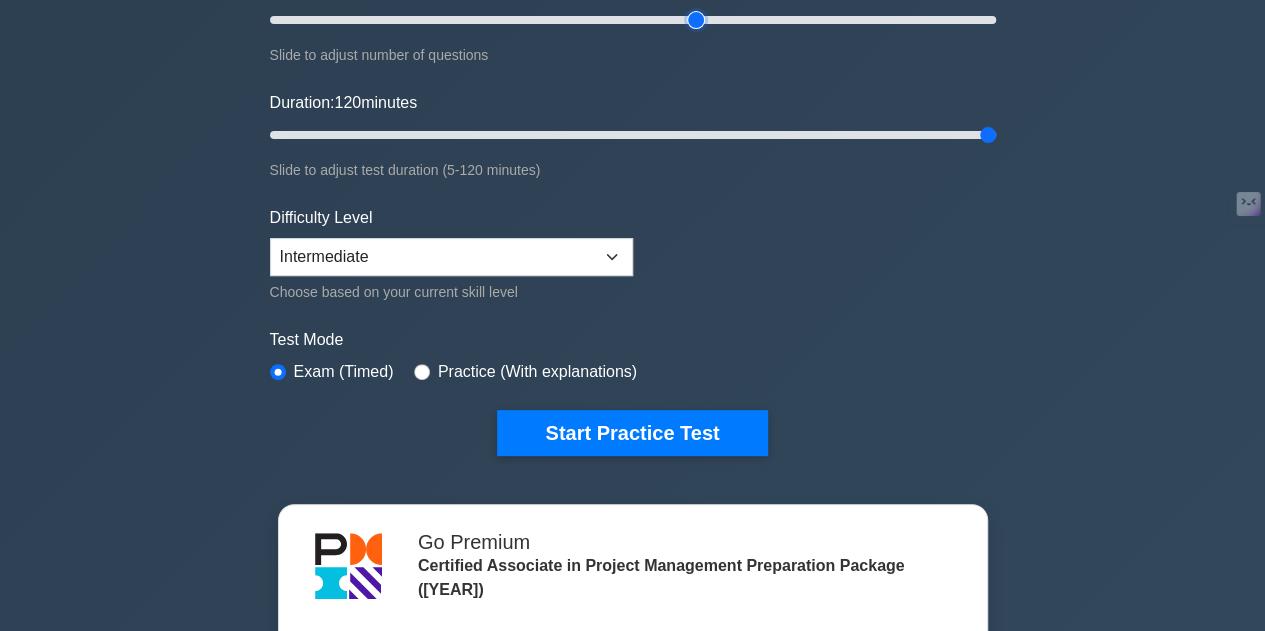 scroll, scrollTop: 300, scrollLeft: 0, axis: vertical 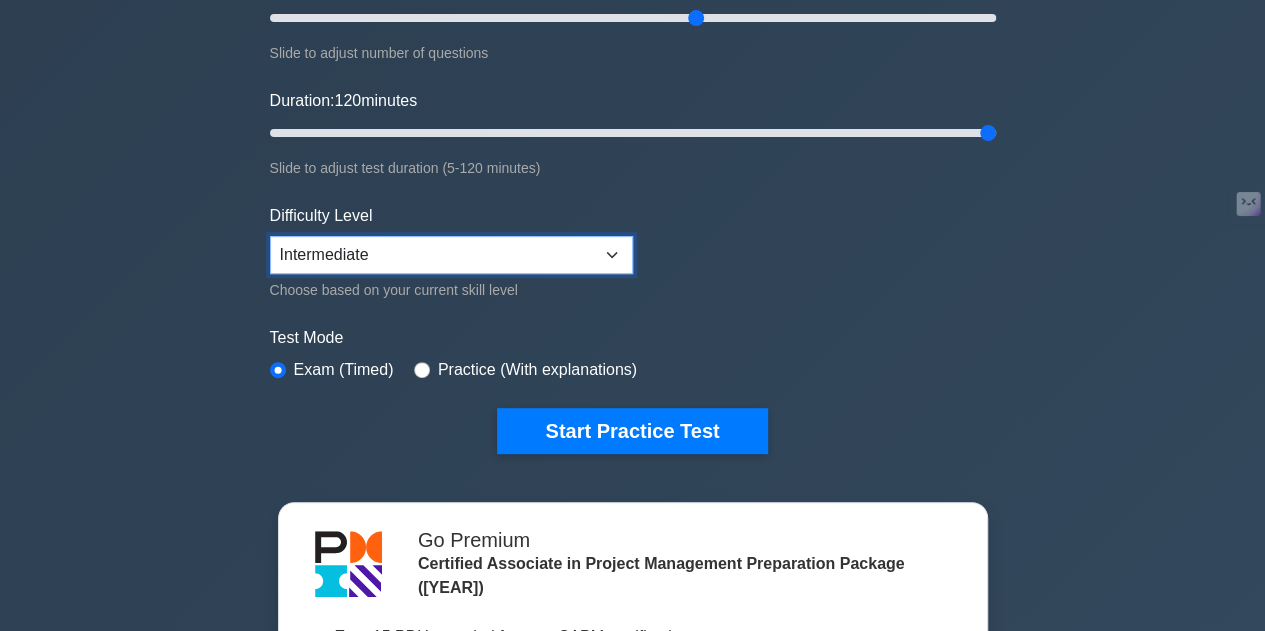 click on "Beginner
Intermediate
Expert" at bounding box center [451, 255] 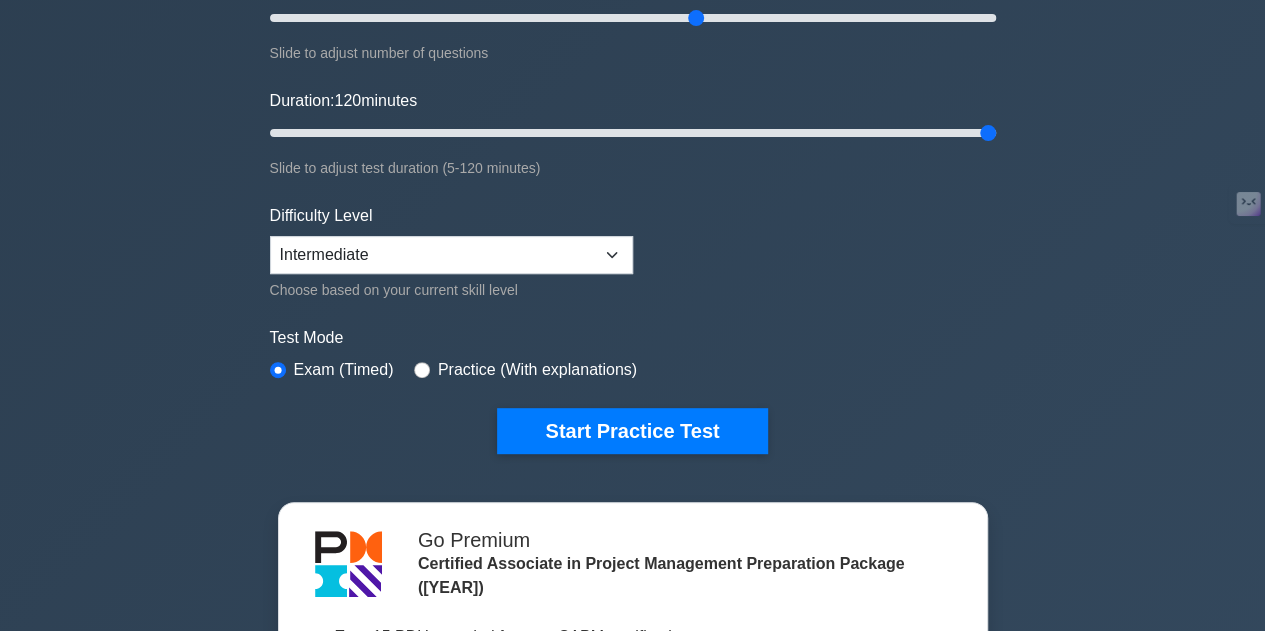 click on "Topics
Project Scope Management
Project Time Management
Project Cost Management
Project Quality Management
Project Risk Management
Project Integration Management
Project Communication Management
Project Human Resource Management
Project Procurement Management" at bounding box center [633, 145] 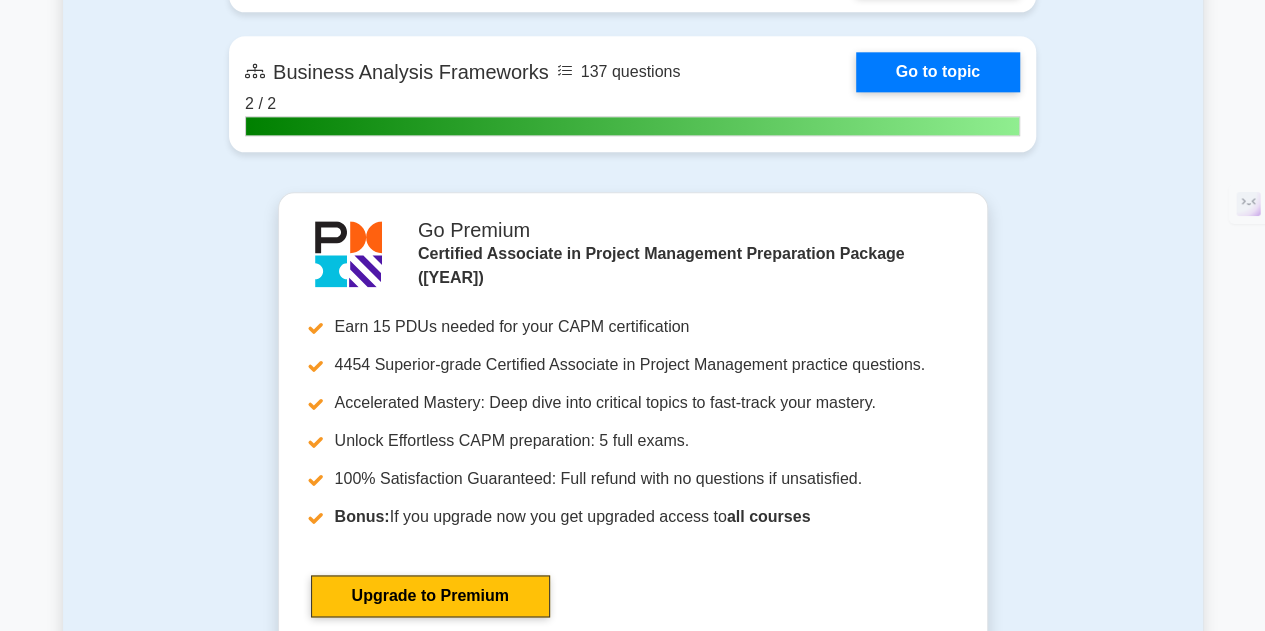 scroll, scrollTop: 5000, scrollLeft: 0, axis: vertical 